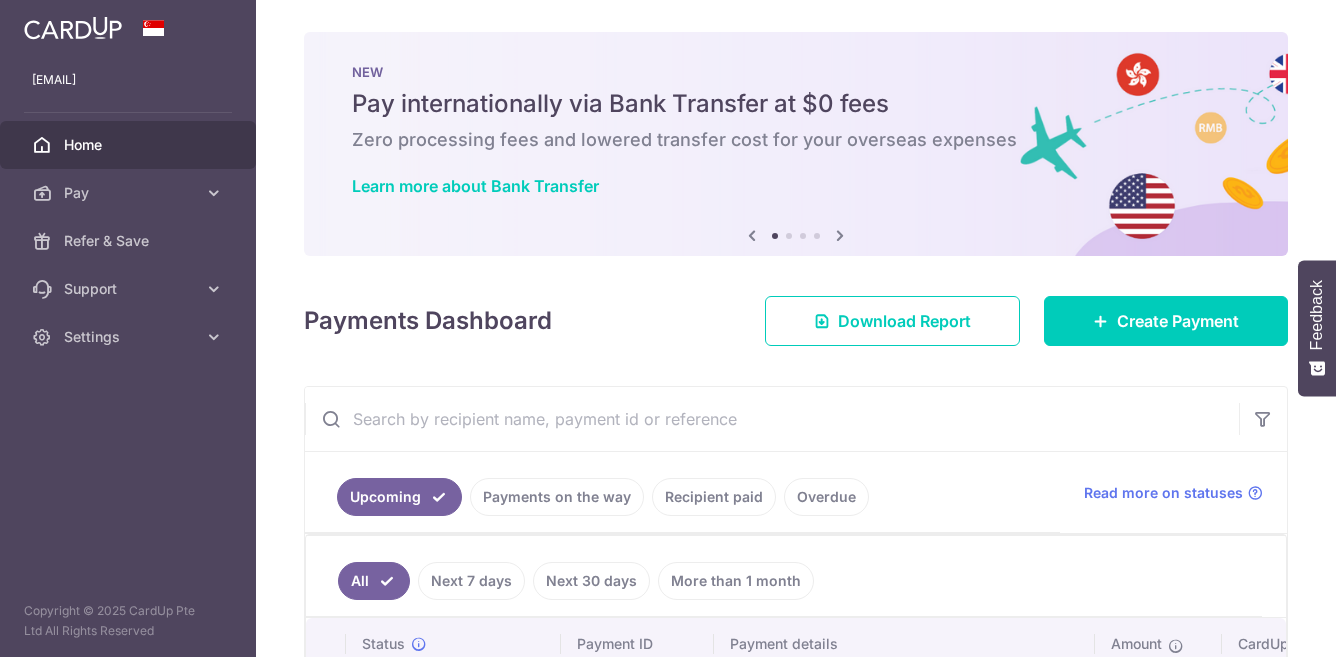 scroll, scrollTop: 0, scrollLeft: 0, axis: both 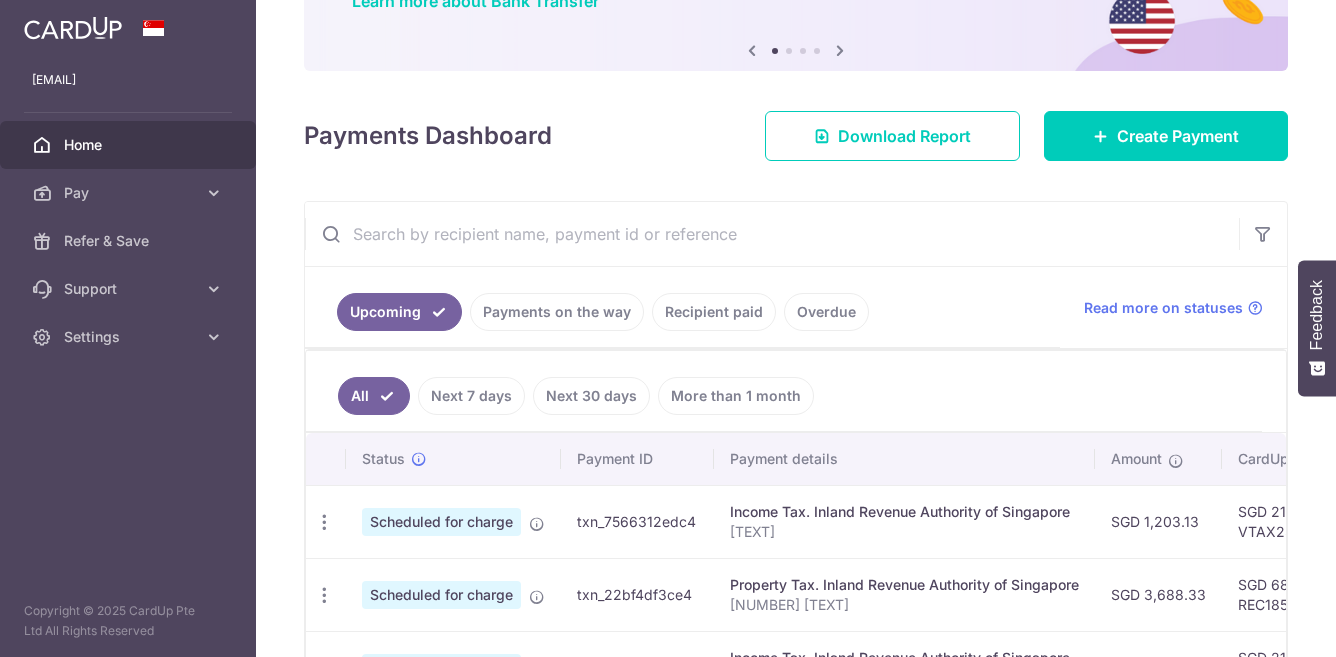 click on "Recipient paid" at bounding box center [714, 312] 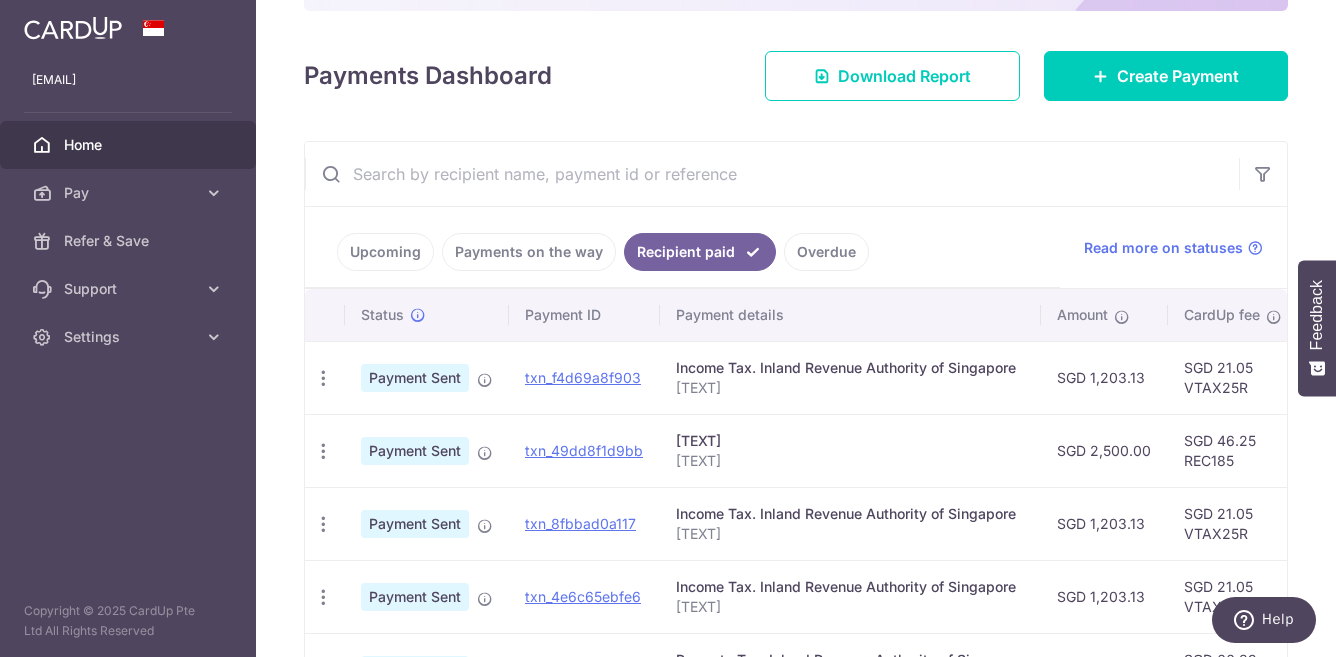 scroll, scrollTop: 256, scrollLeft: 0, axis: vertical 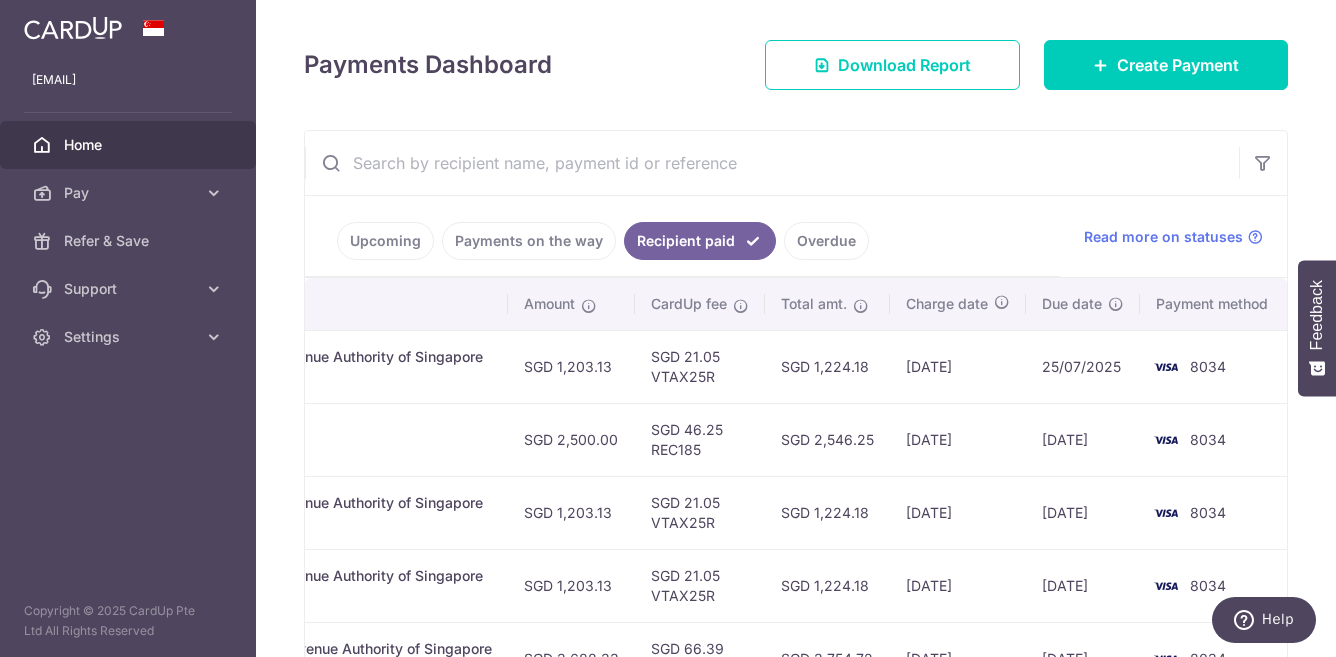 click on "Payments on the way" at bounding box center [529, 241] 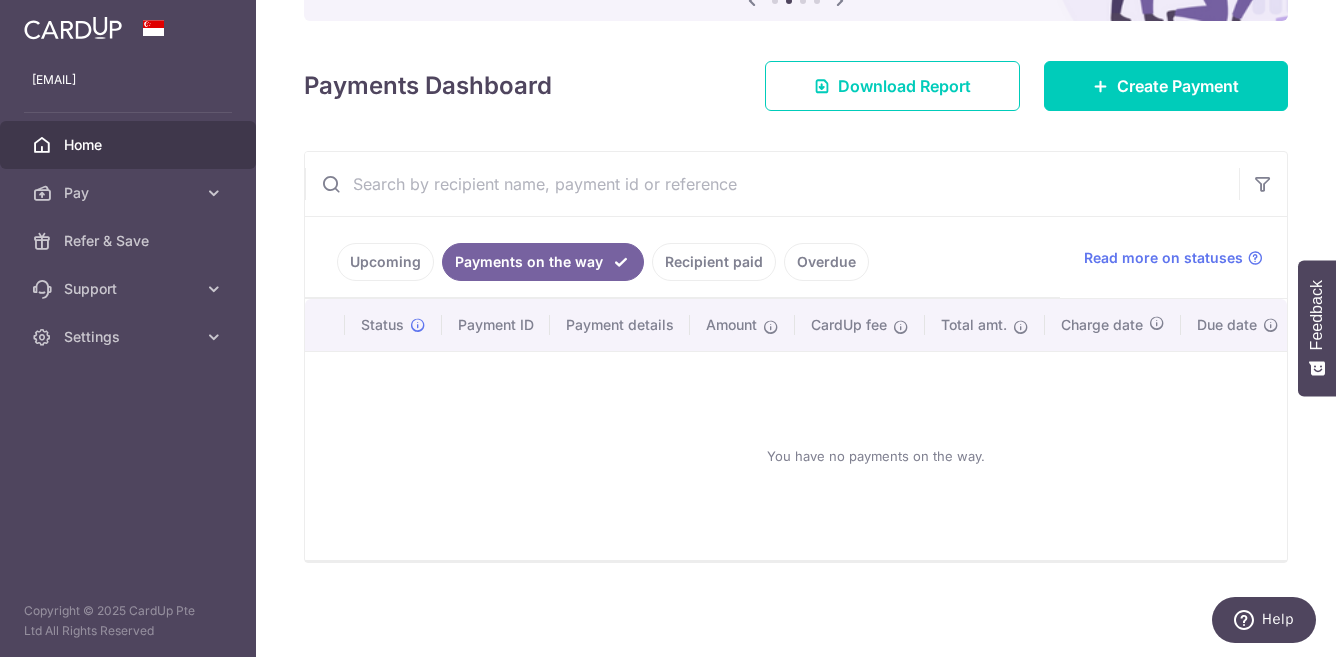 click on "Recipient paid" at bounding box center [714, 262] 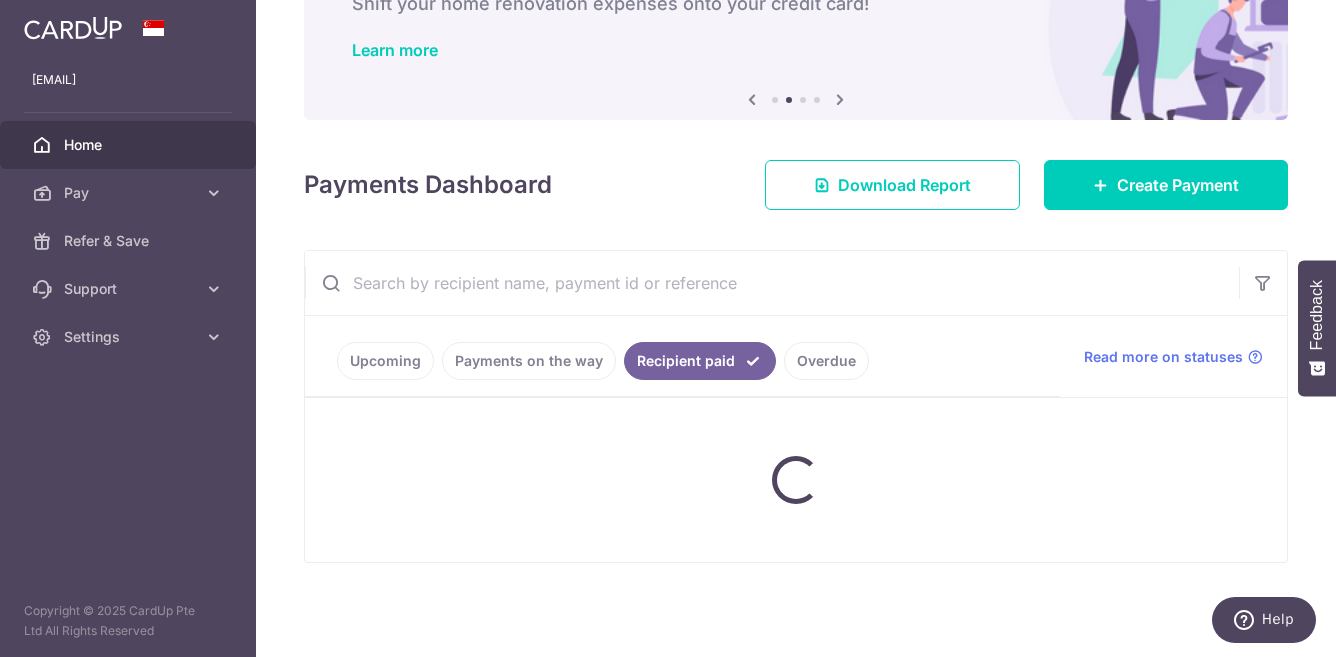 scroll, scrollTop: 256, scrollLeft: 0, axis: vertical 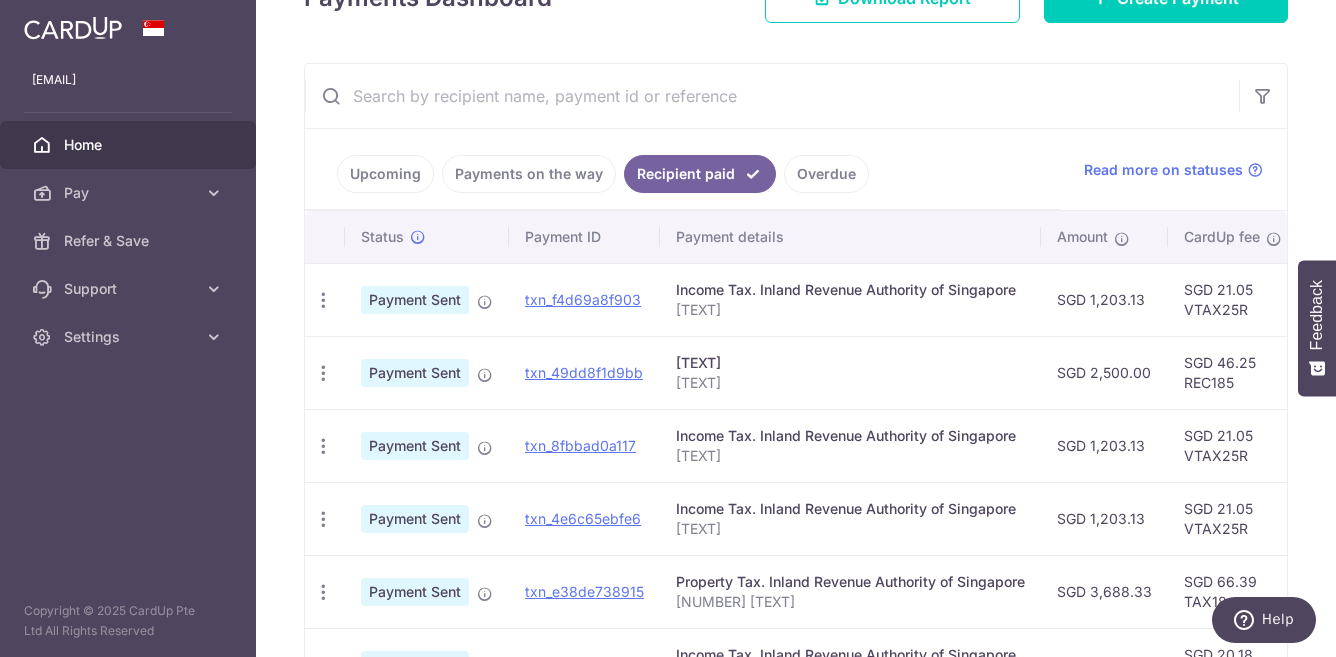 click on "Overdue" at bounding box center [826, 174] 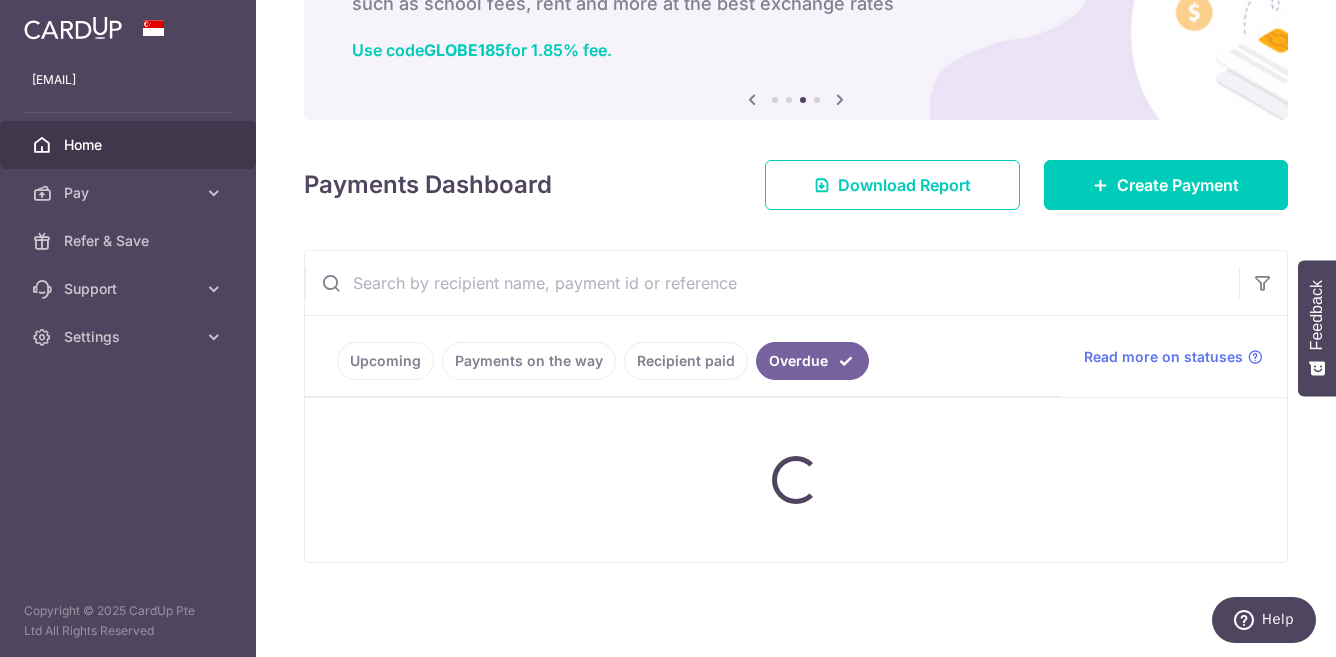 scroll, scrollTop: 99, scrollLeft: 0, axis: vertical 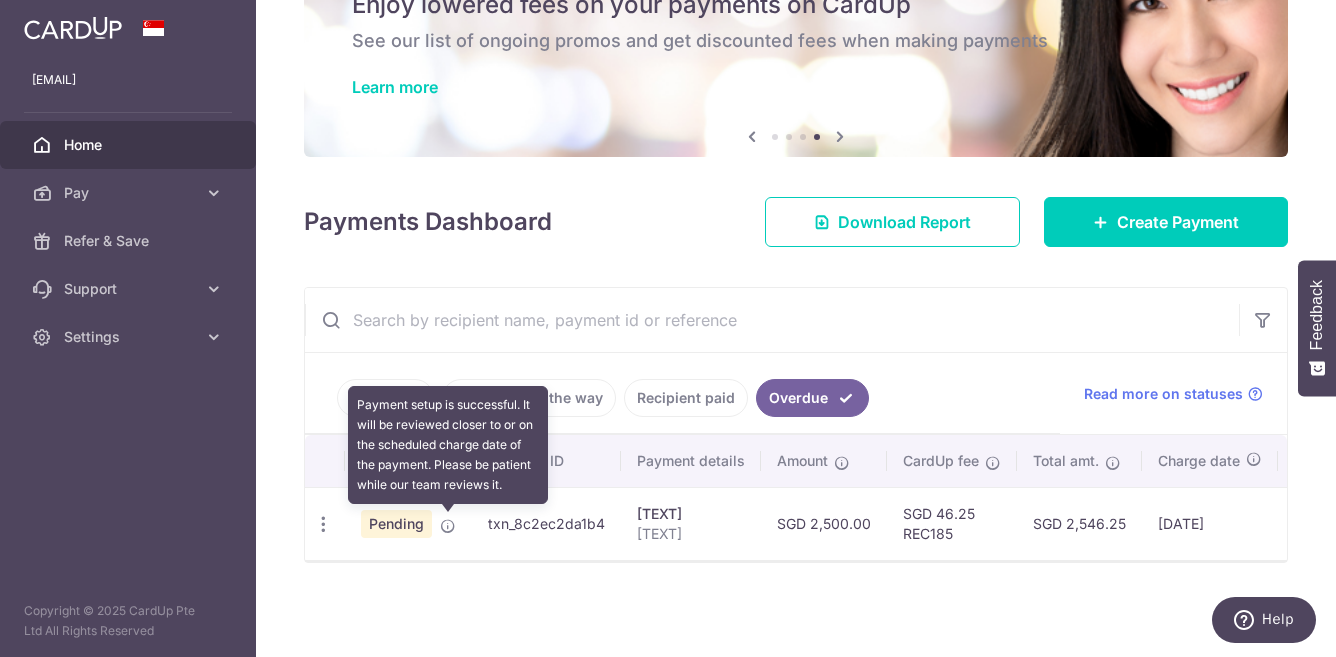 click at bounding box center [448, 526] 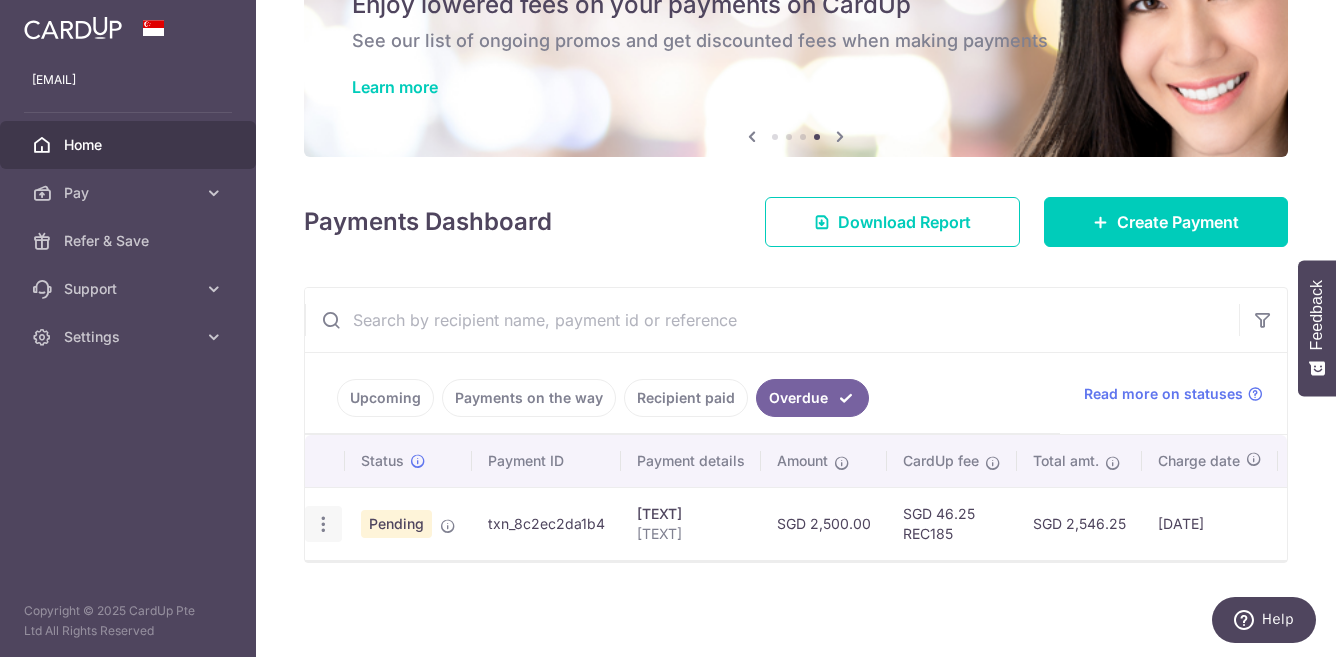 click at bounding box center (323, 524) 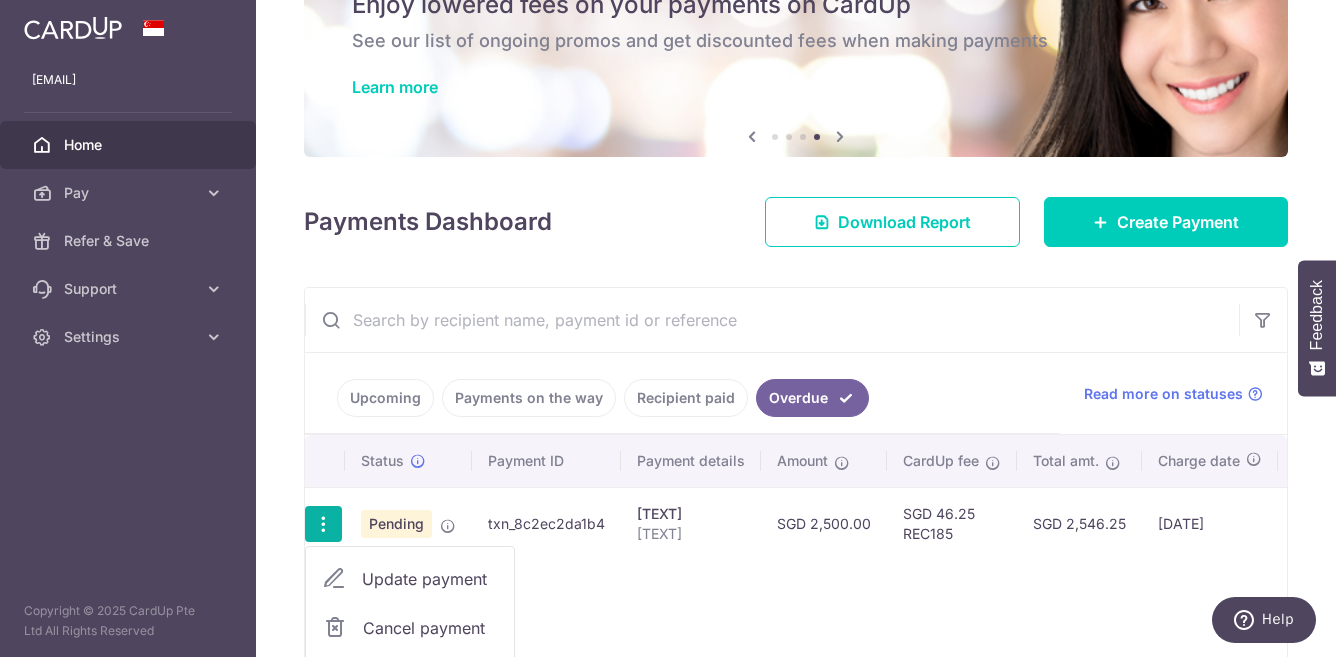 click on "Update payment" at bounding box center (430, 579) 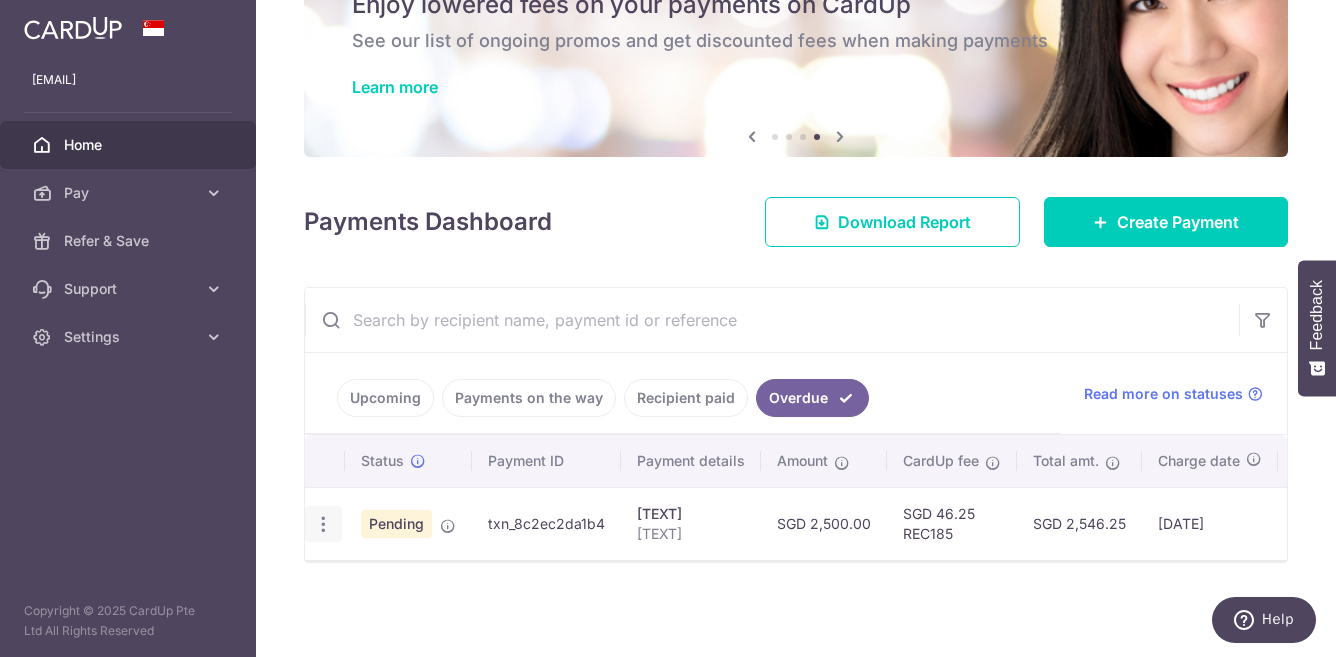 type on "REC185" 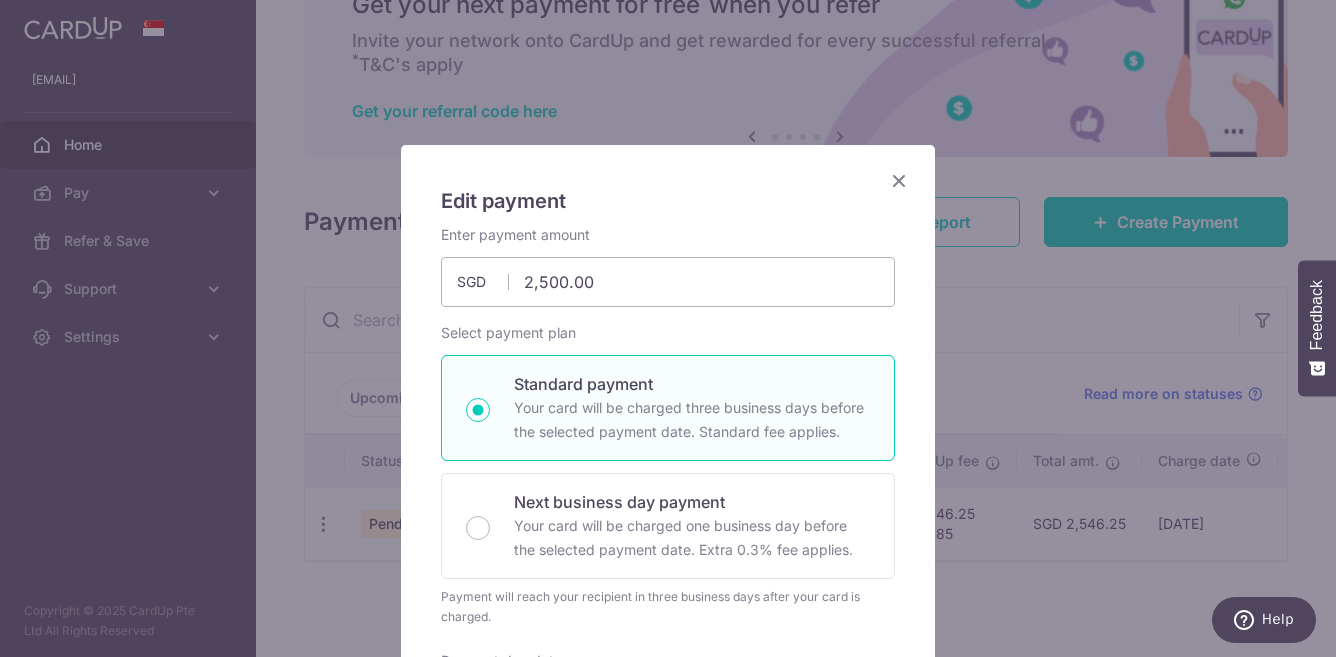 click at bounding box center (899, 180) 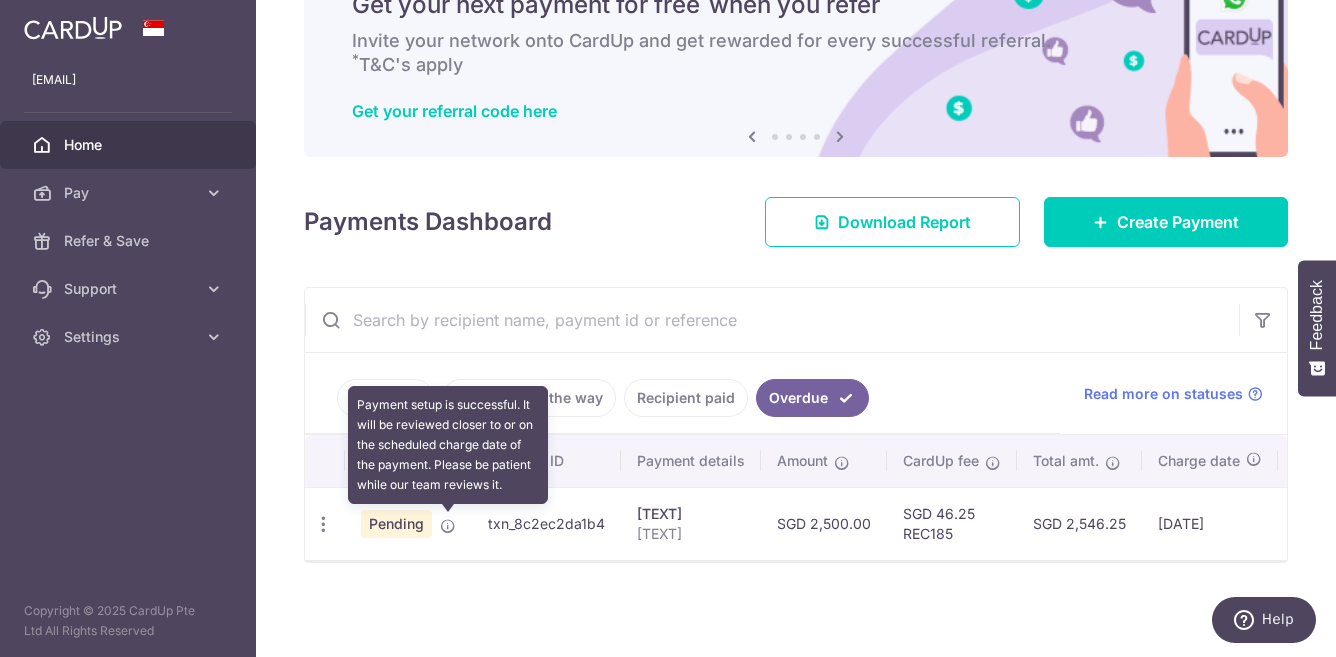 click at bounding box center (448, 526) 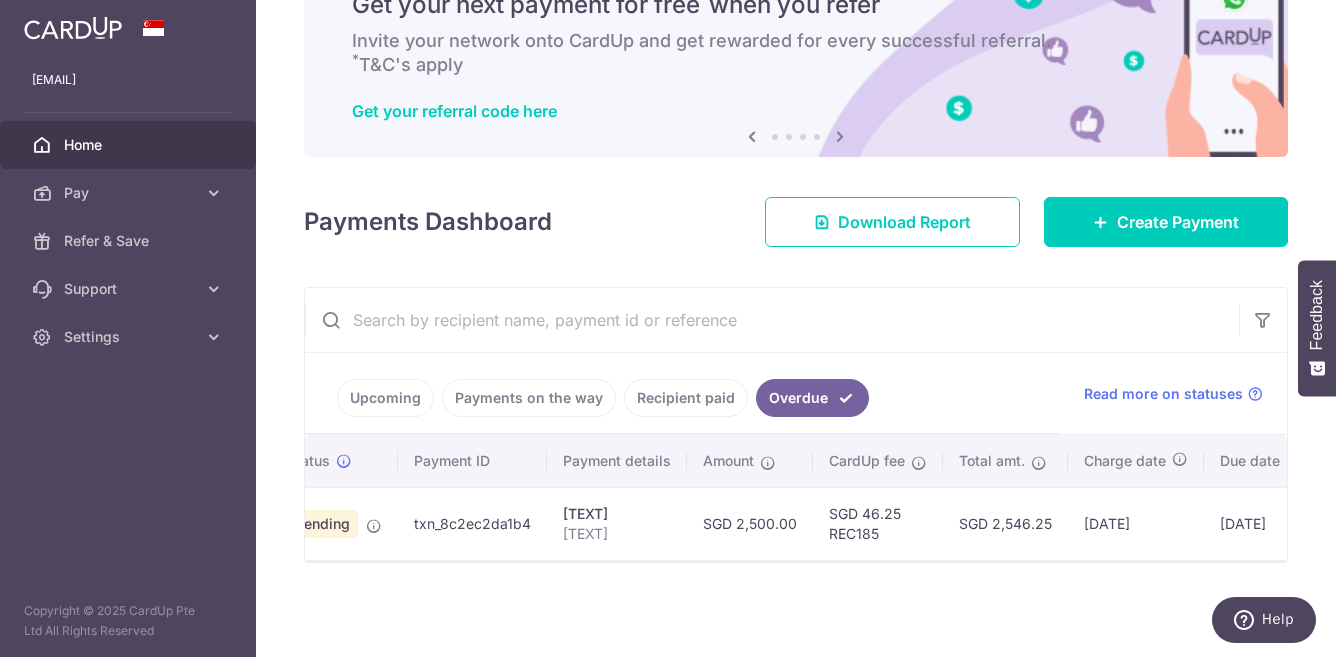 scroll, scrollTop: 0, scrollLeft: 0, axis: both 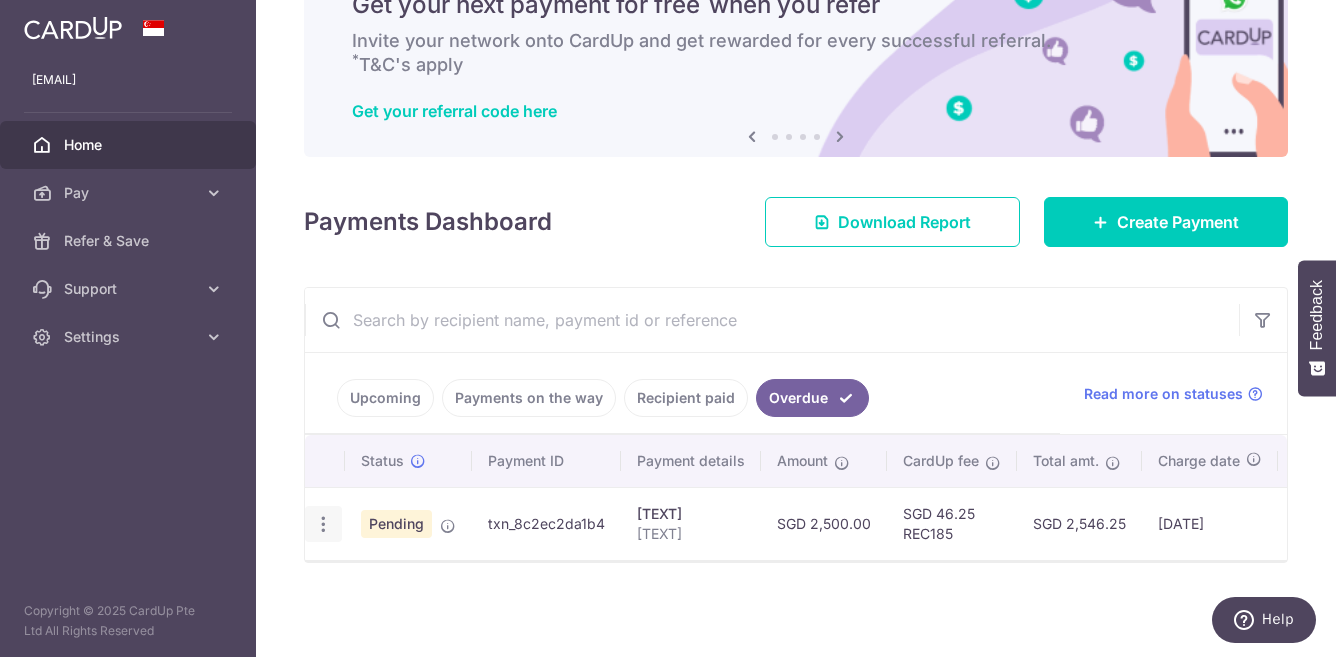 click at bounding box center (323, 524) 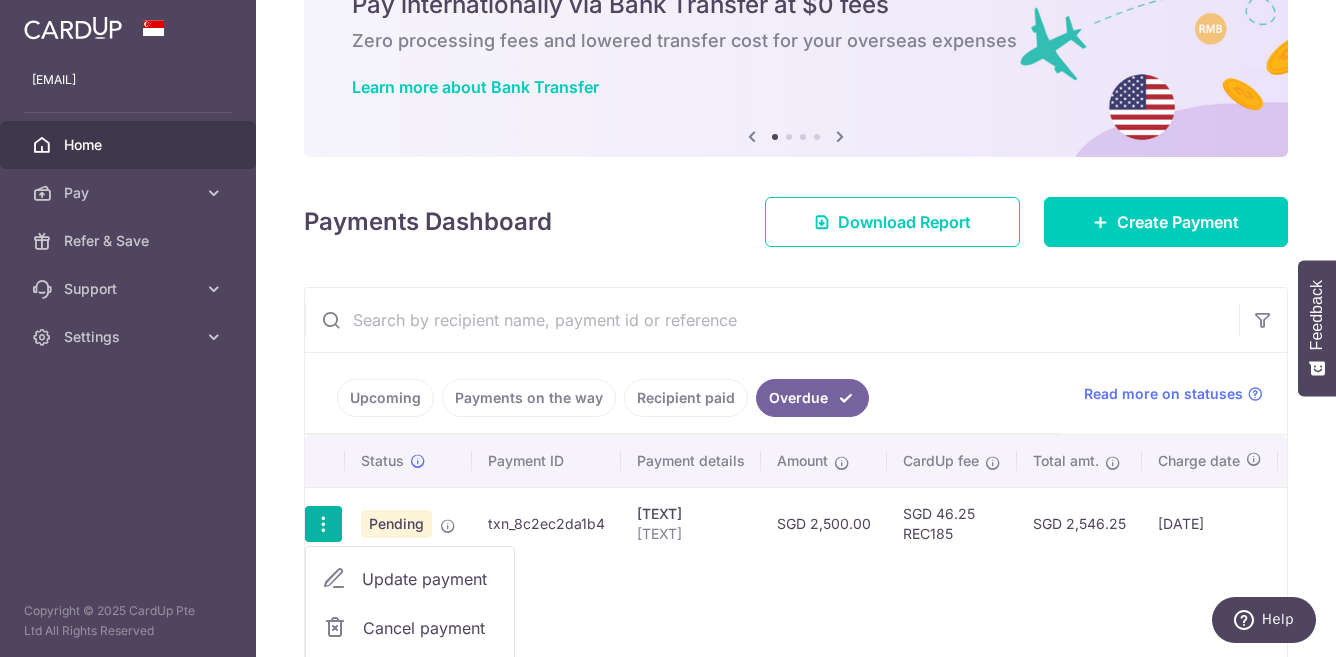 click on "Renovation. Architects' Regional Team
ART-S 25015" at bounding box center (691, 523) 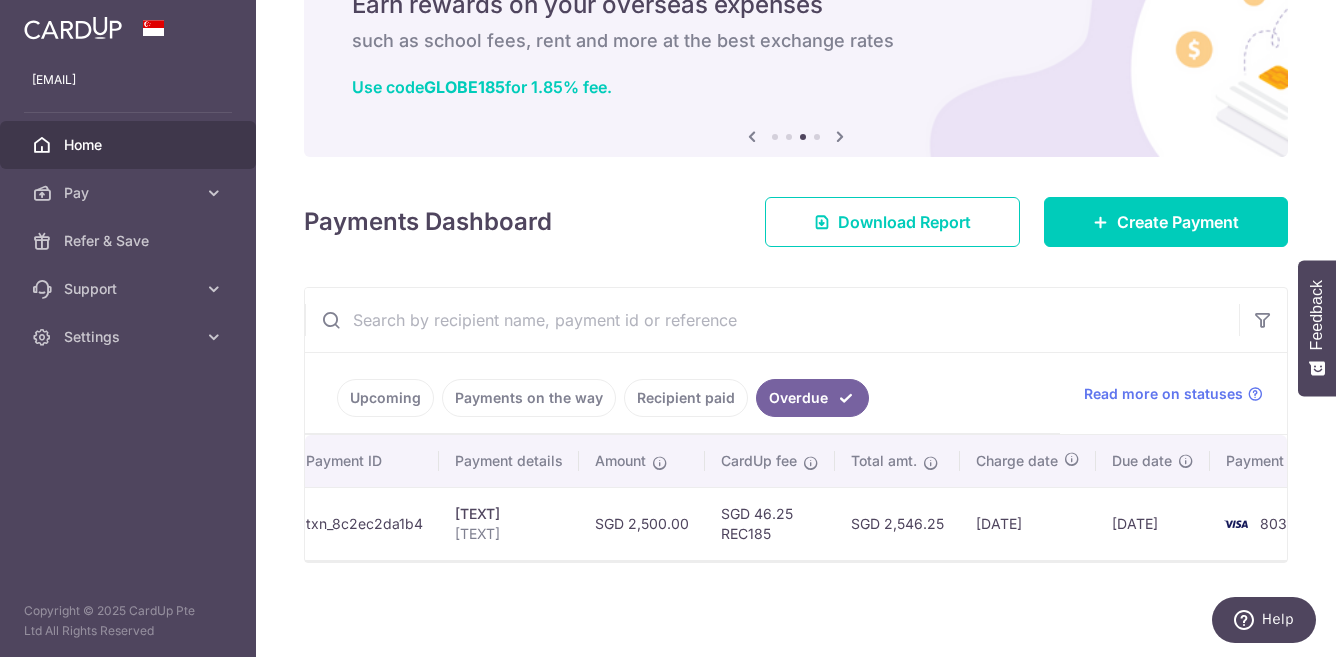 scroll, scrollTop: 0, scrollLeft: 399, axis: horizontal 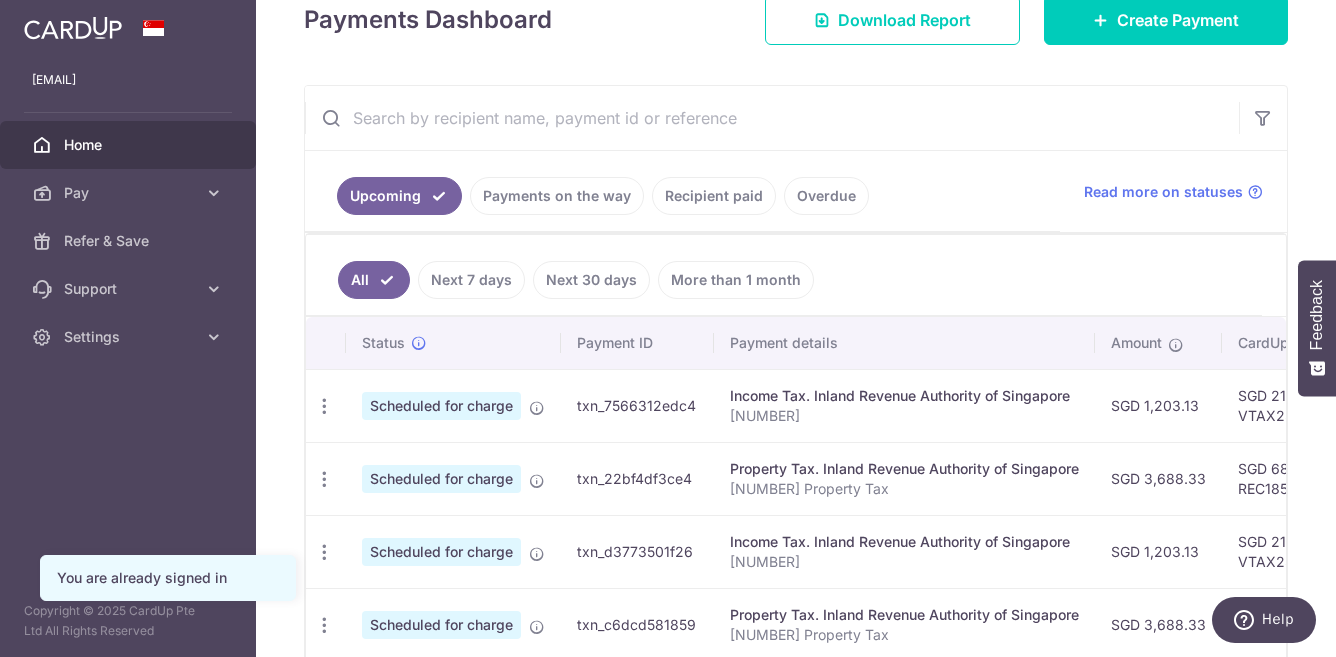 click on "Overdue" at bounding box center [826, 196] 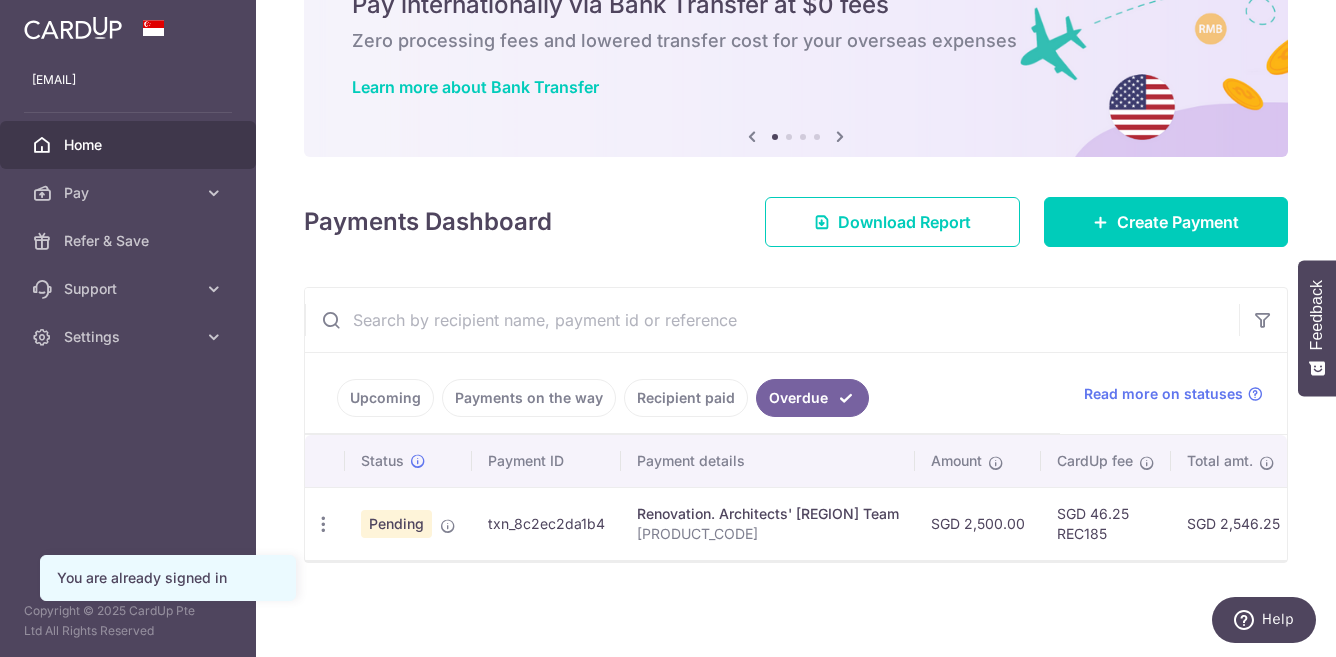 scroll, scrollTop: 99, scrollLeft: 0, axis: vertical 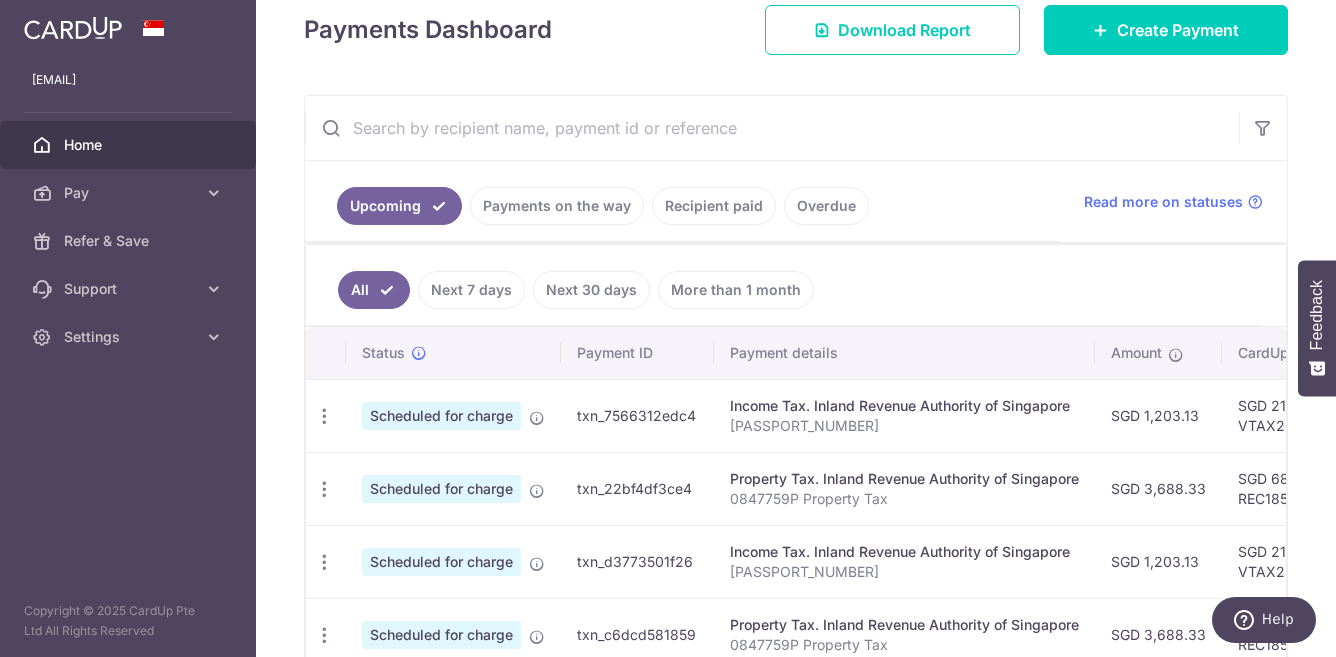click on "Overdue" at bounding box center [826, 206] 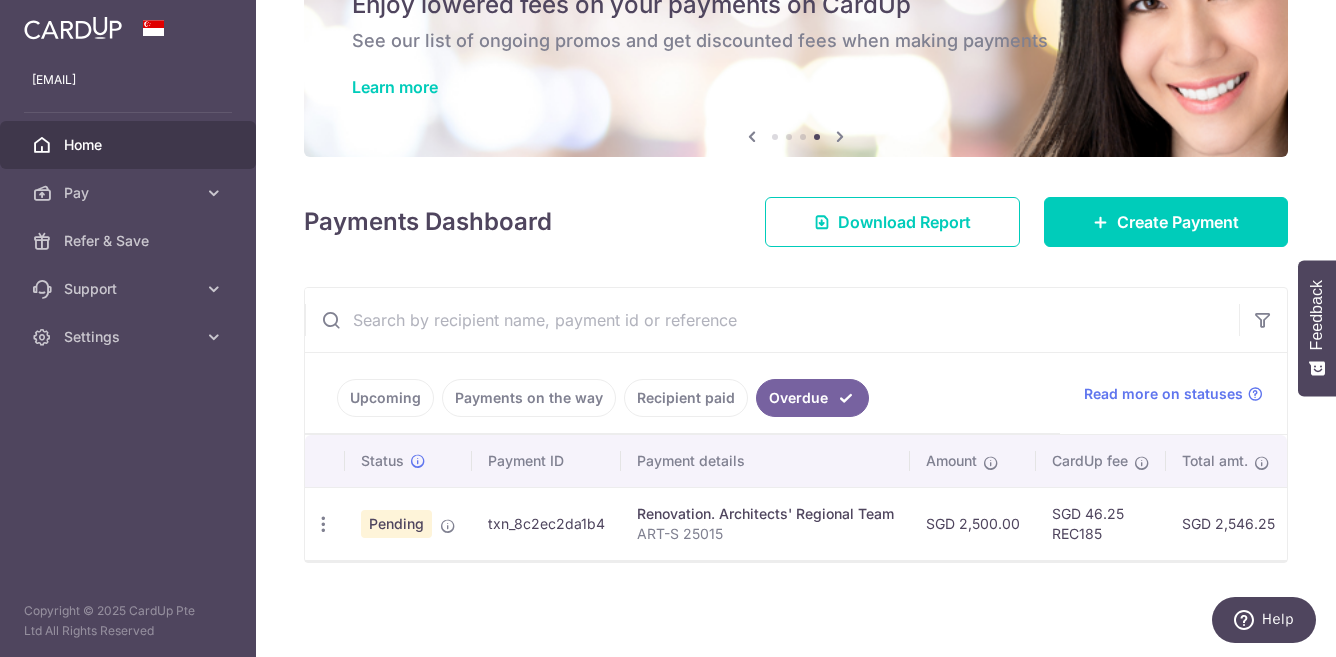 scroll, scrollTop: 99, scrollLeft: 0, axis: vertical 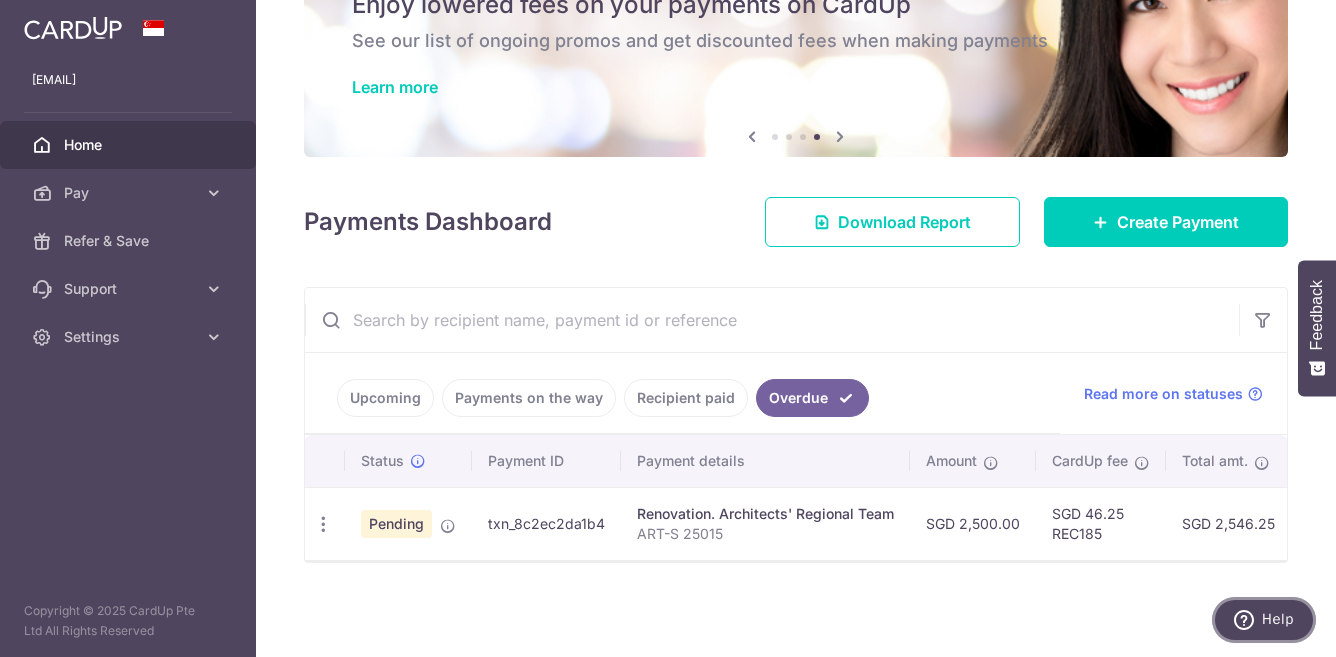 click on "Help" at bounding box center (1278, 619) 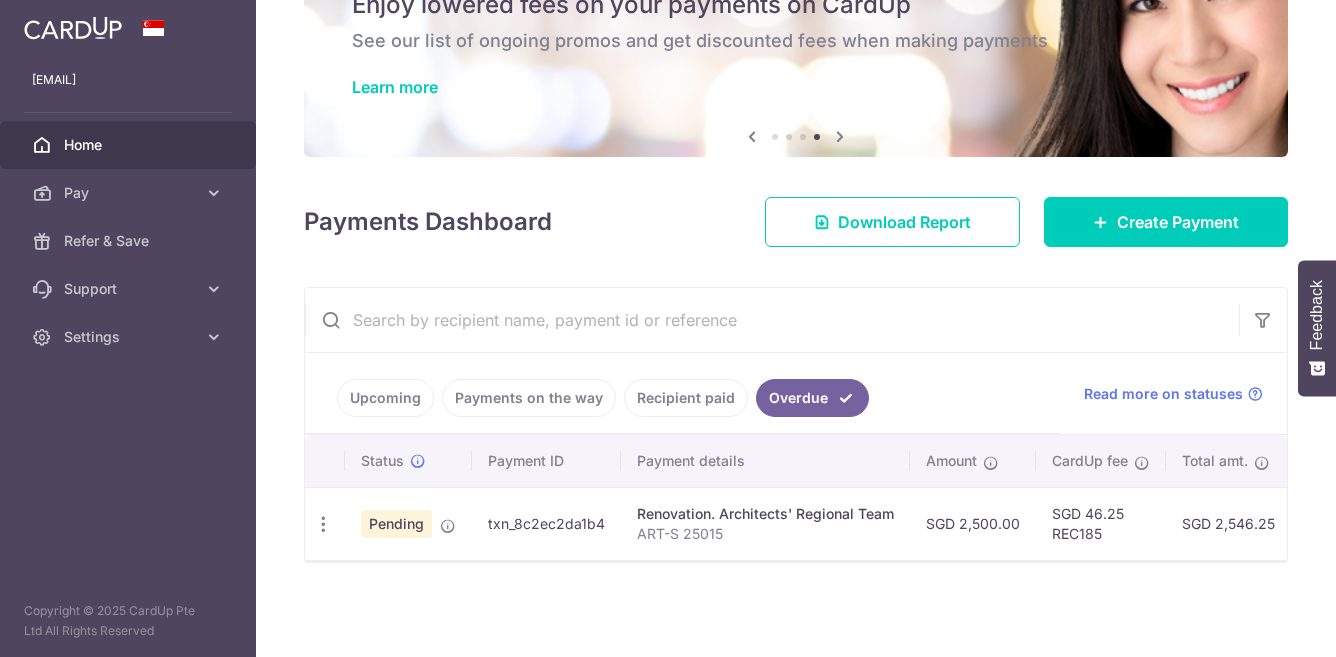 scroll, scrollTop: 0, scrollLeft: 0, axis: both 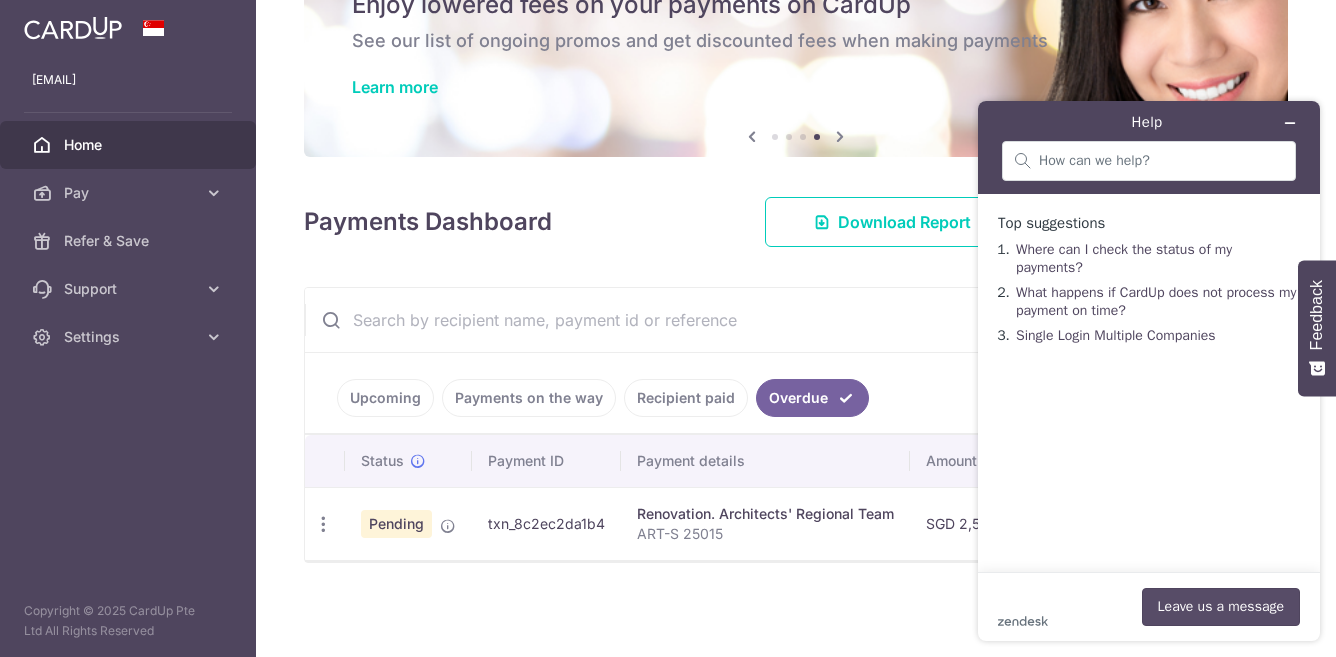 click on "Leave us a message" at bounding box center [1221, 607] 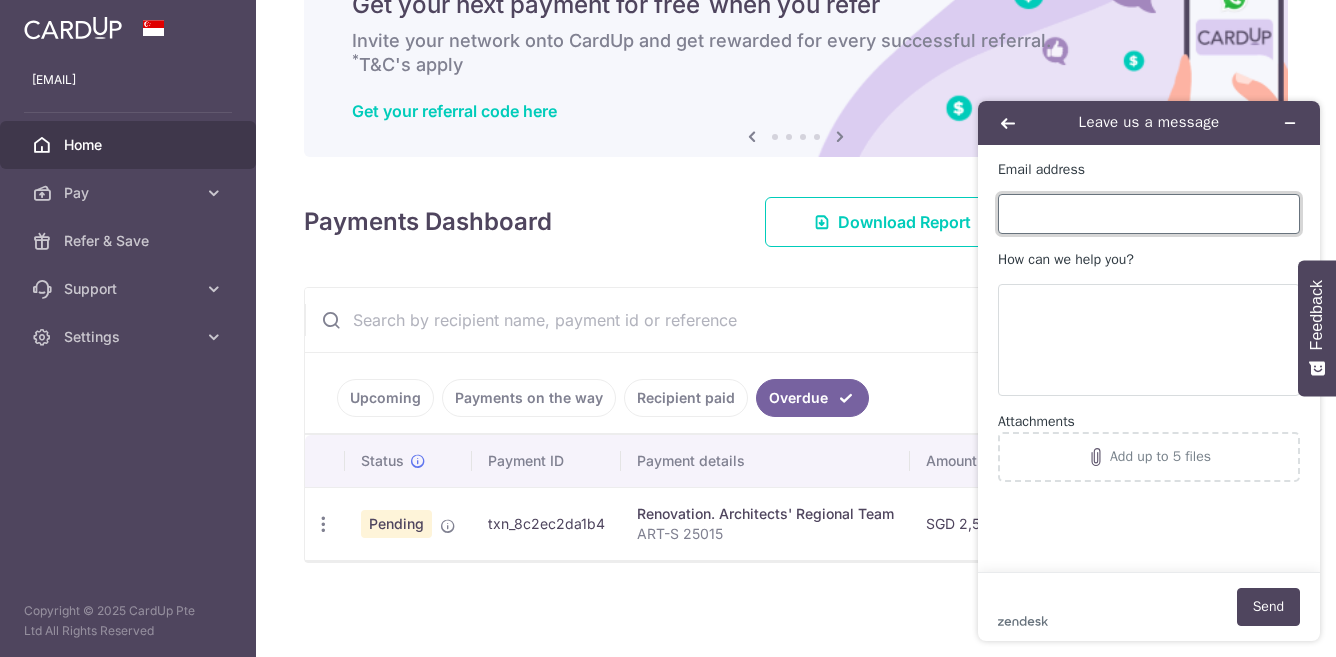 click on "Email address" at bounding box center (1149, 214) 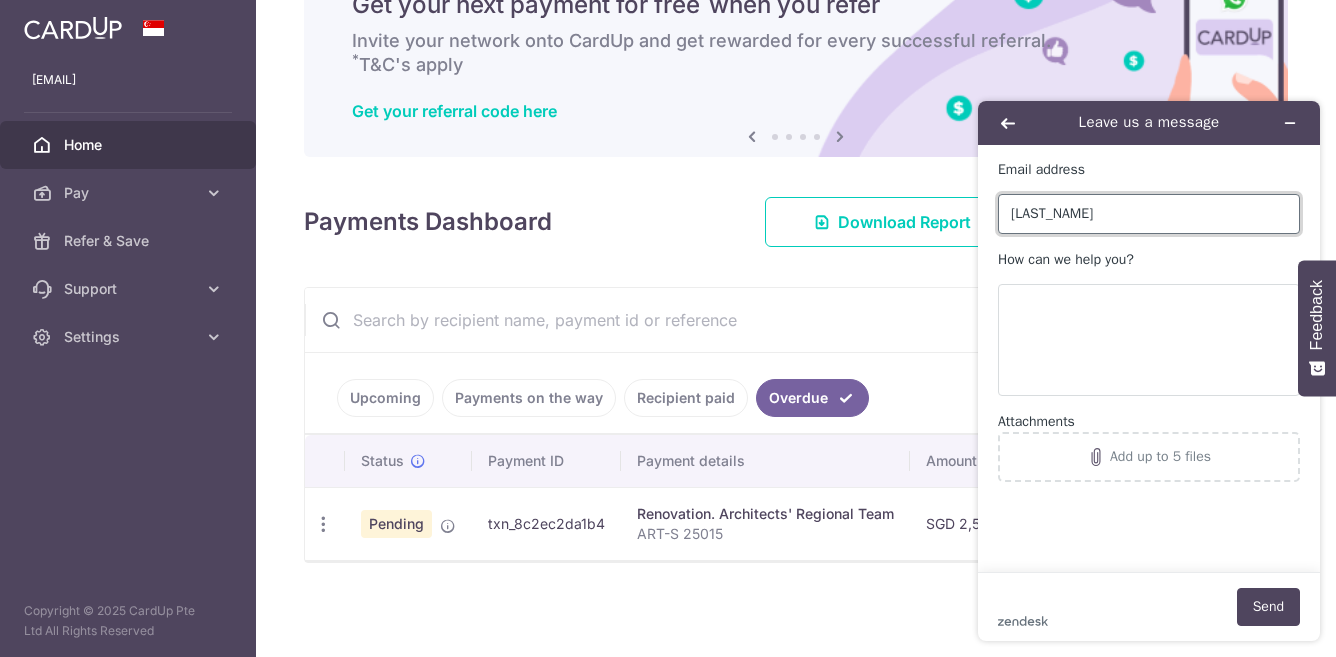 type on "[EMAIL]" 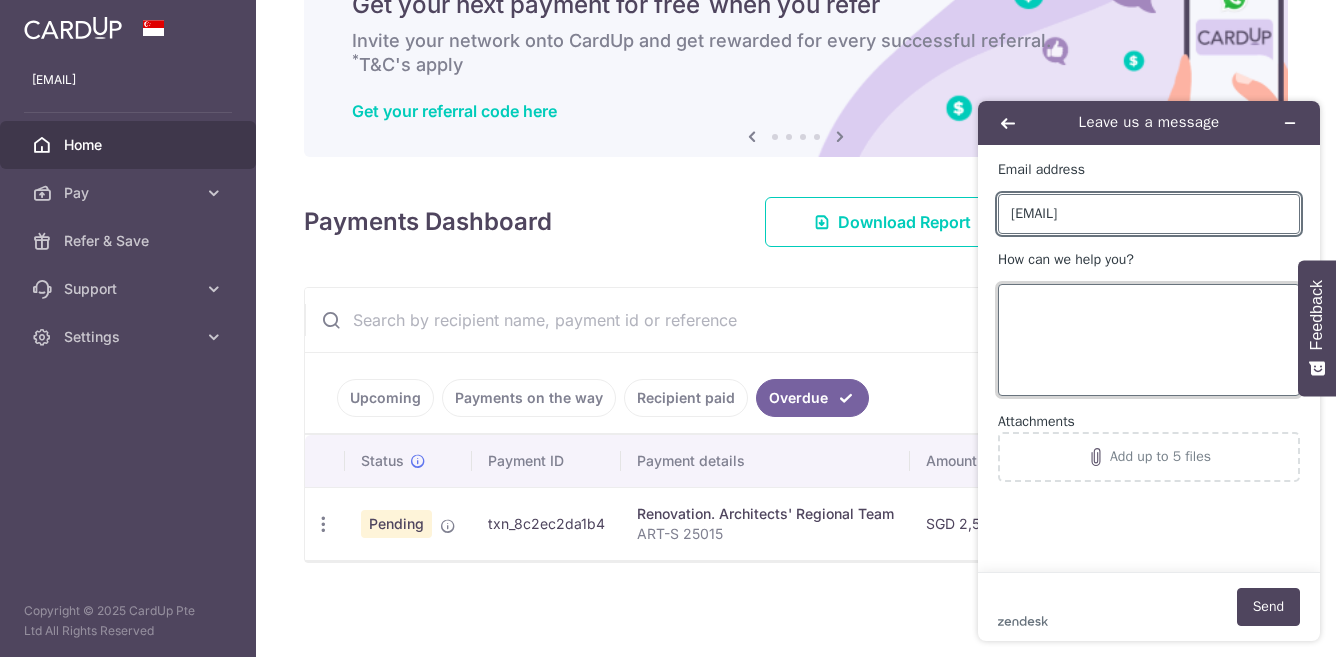 click on "How can we help you?" at bounding box center (1149, 340) 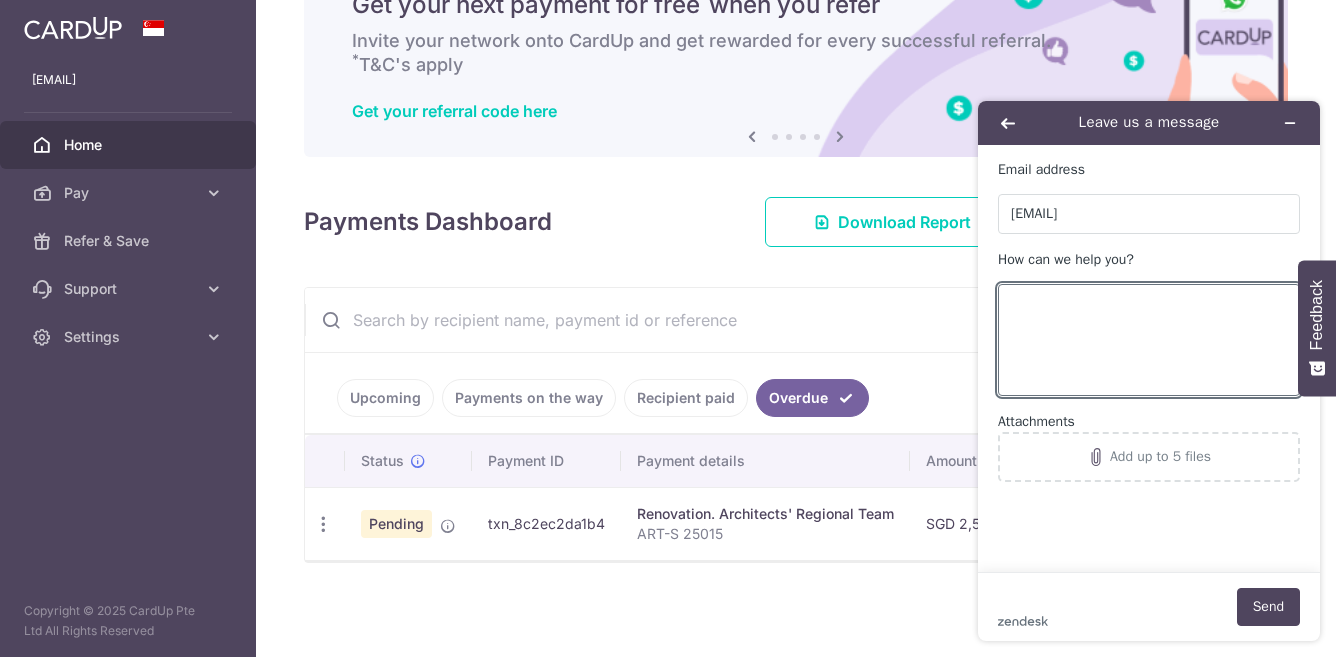 click on "txn_8c2ec2da1b4" at bounding box center (546, 523) 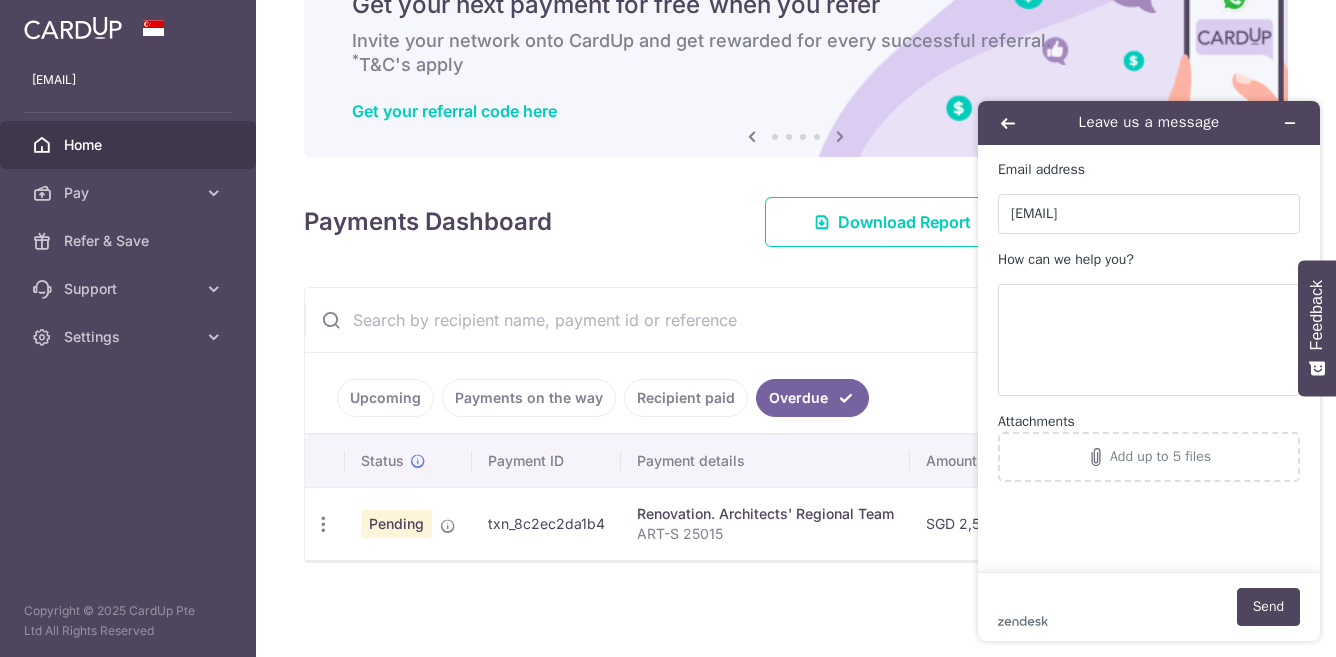 click on "txn_8c2ec2da1b4" at bounding box center (546, 523) 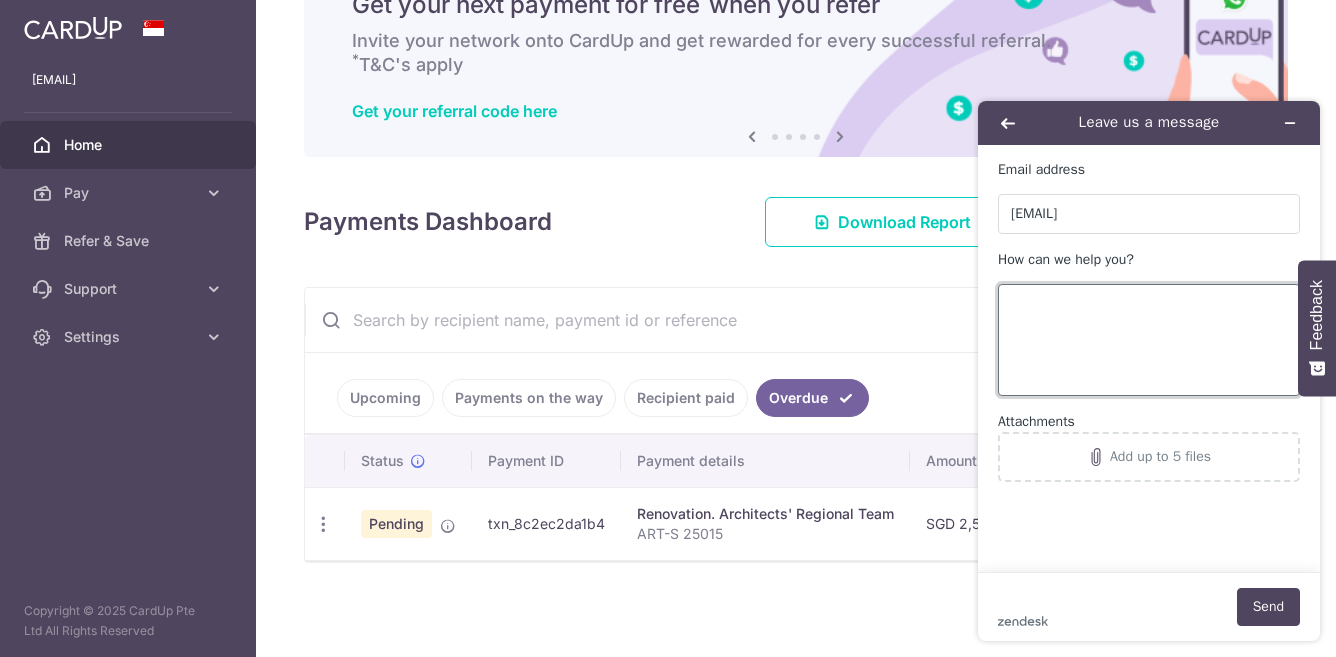 click on "How can we help you?" at bounding box center (1149, 340) 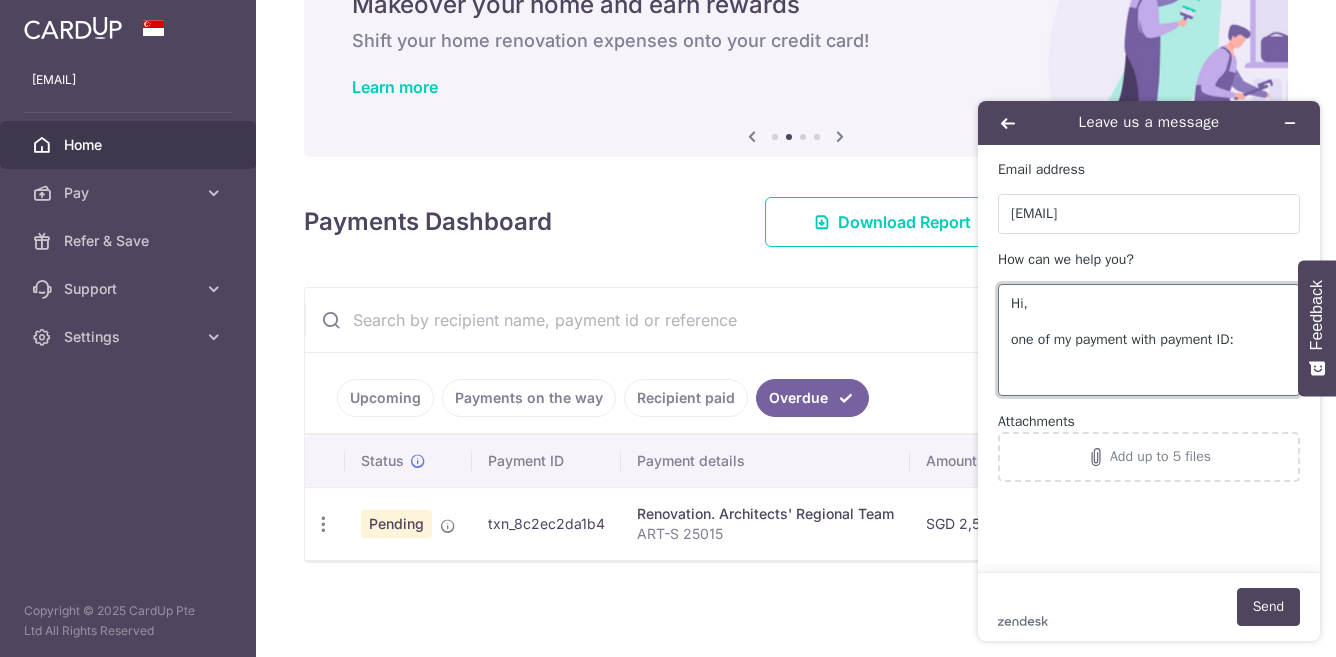 paste on "txn_8c2ec2da1b4" 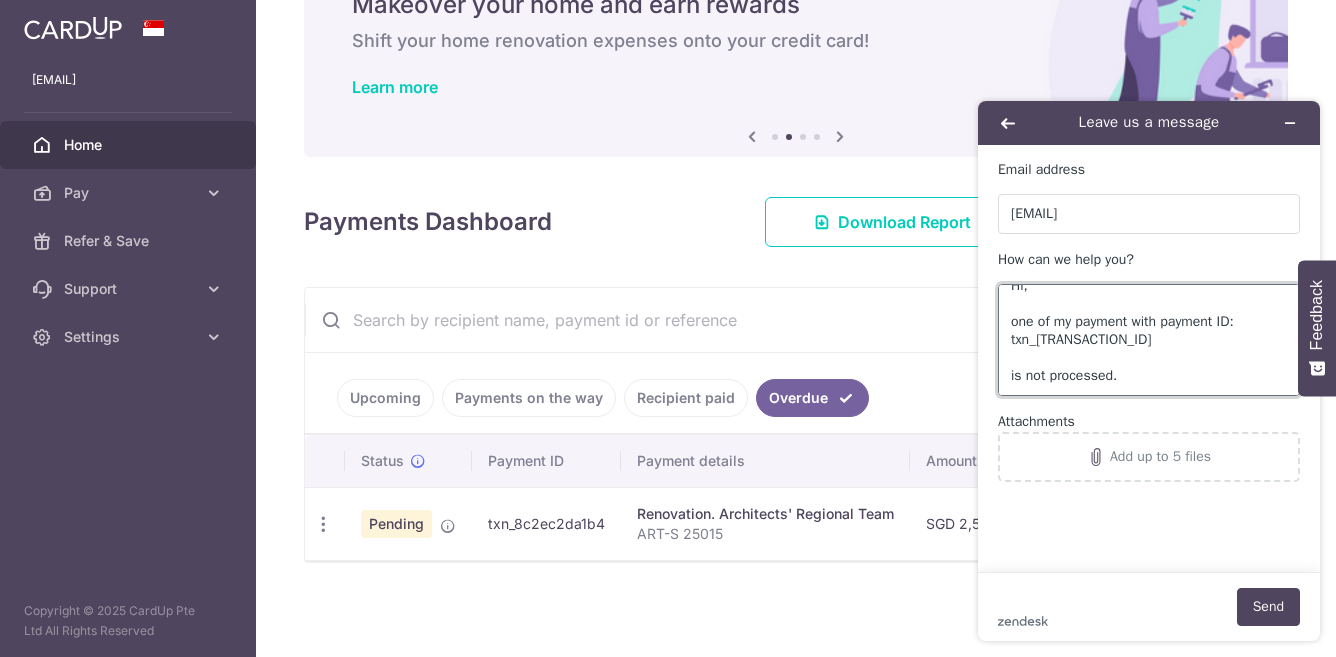 scroll, scrollTop: 43, scrollLeft: 0, axis: vertical 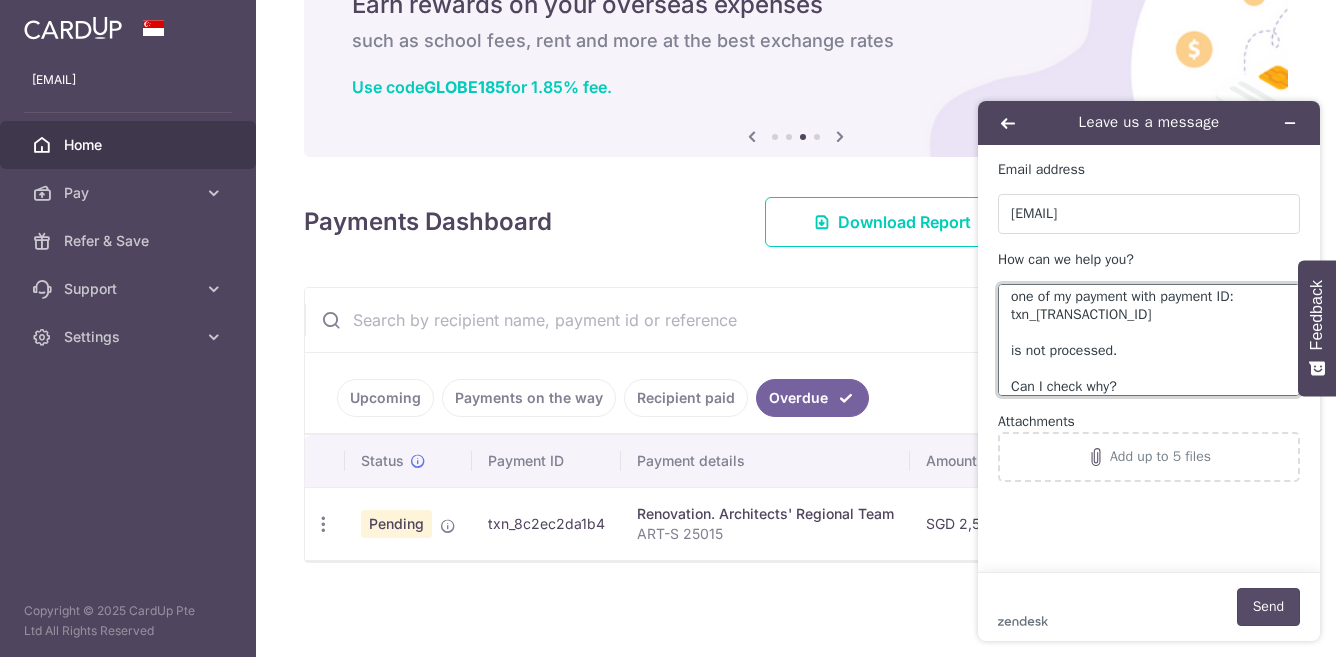 type on "Hi,
one of my payment with payment ID:
txn_8c2ec2da1b4
is not processed.
Can I check why?" 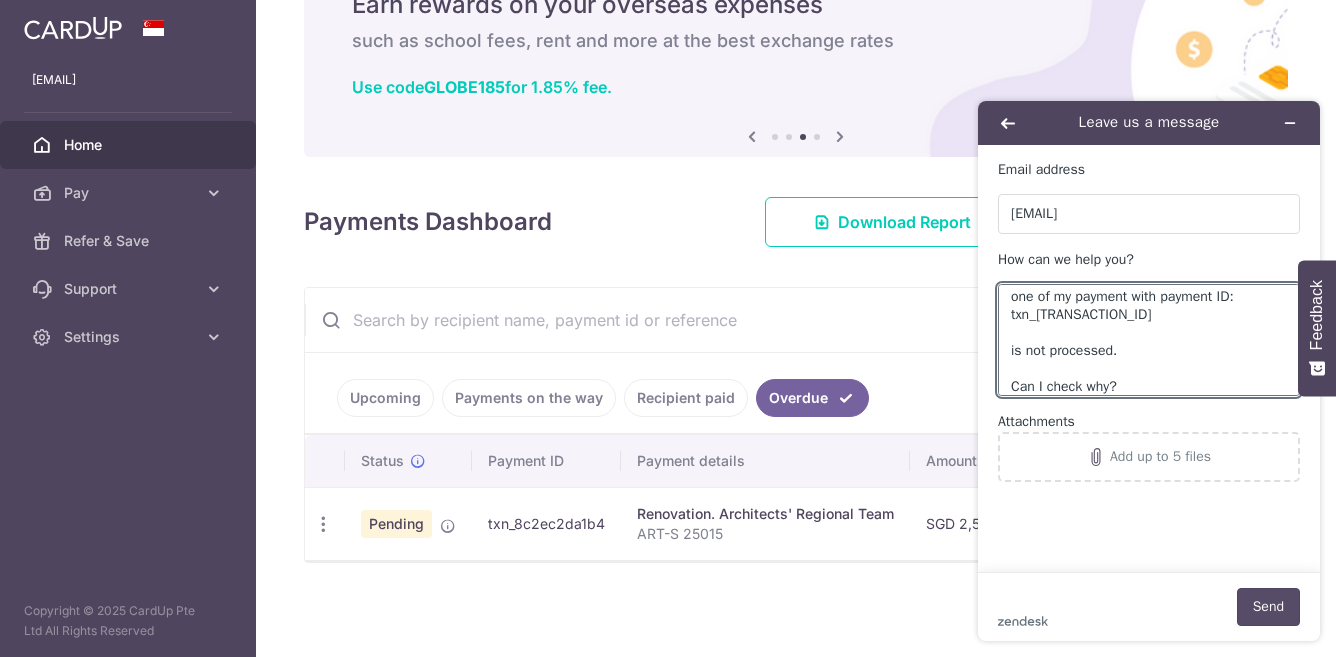 click on "Send" at bounding box center [1268, 607] 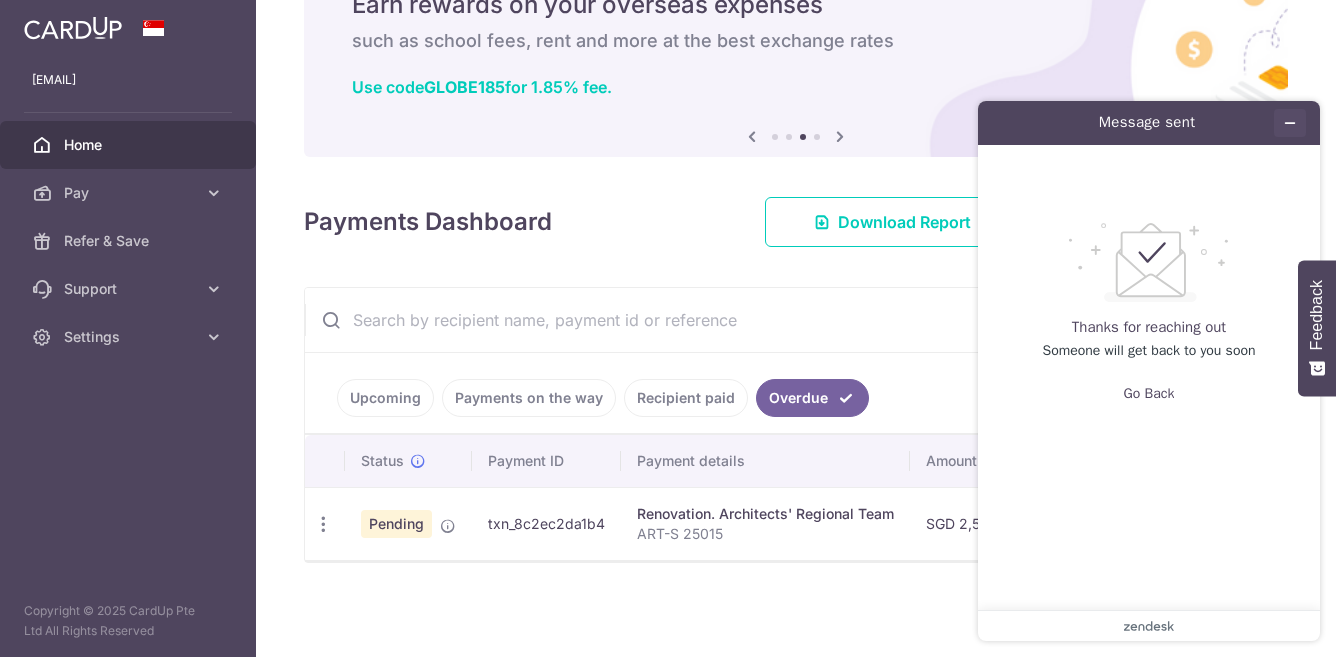 click at bounding box center (1290, 123) 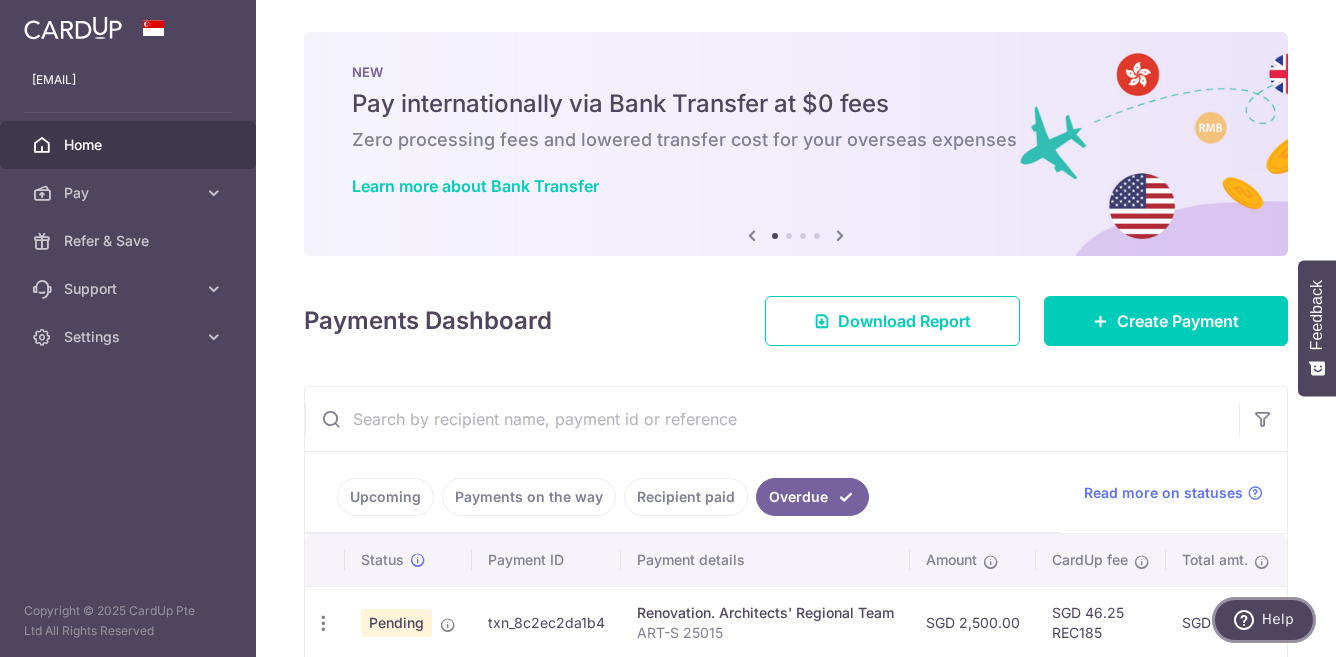 scroll, scrollTop: 99, scrollLeft: 0, axis: vertical 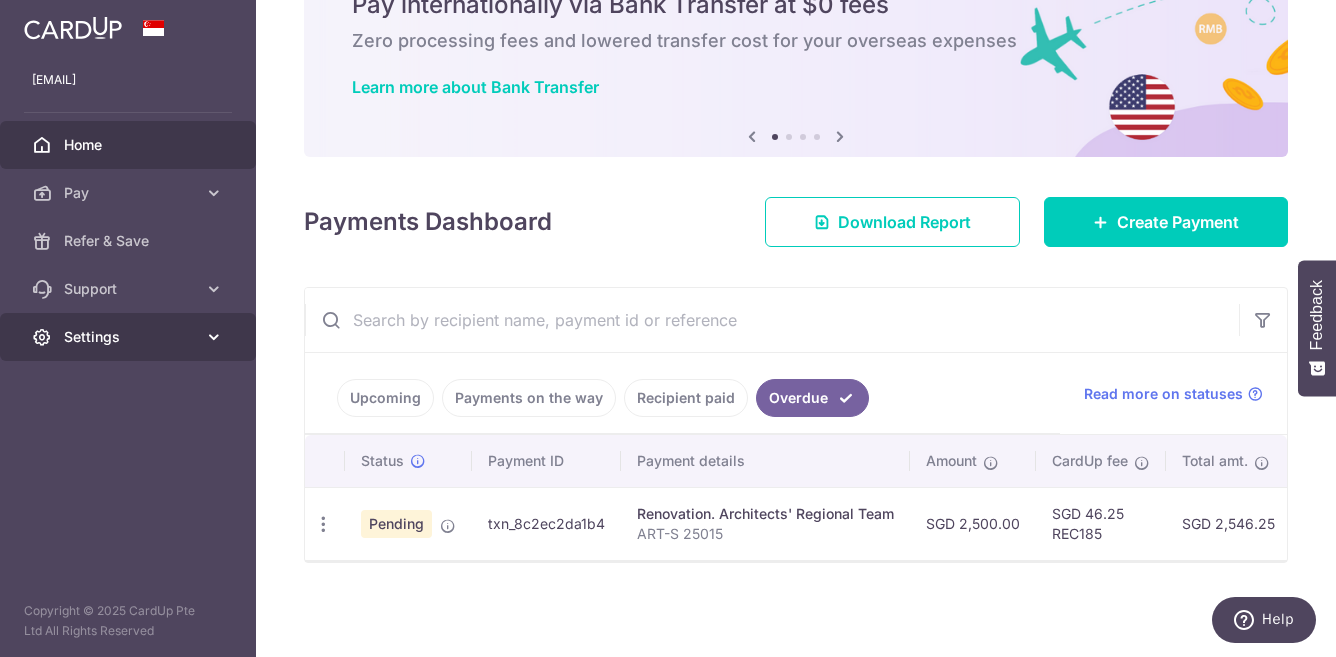click on "Settings" at bounding box center [130, 337] 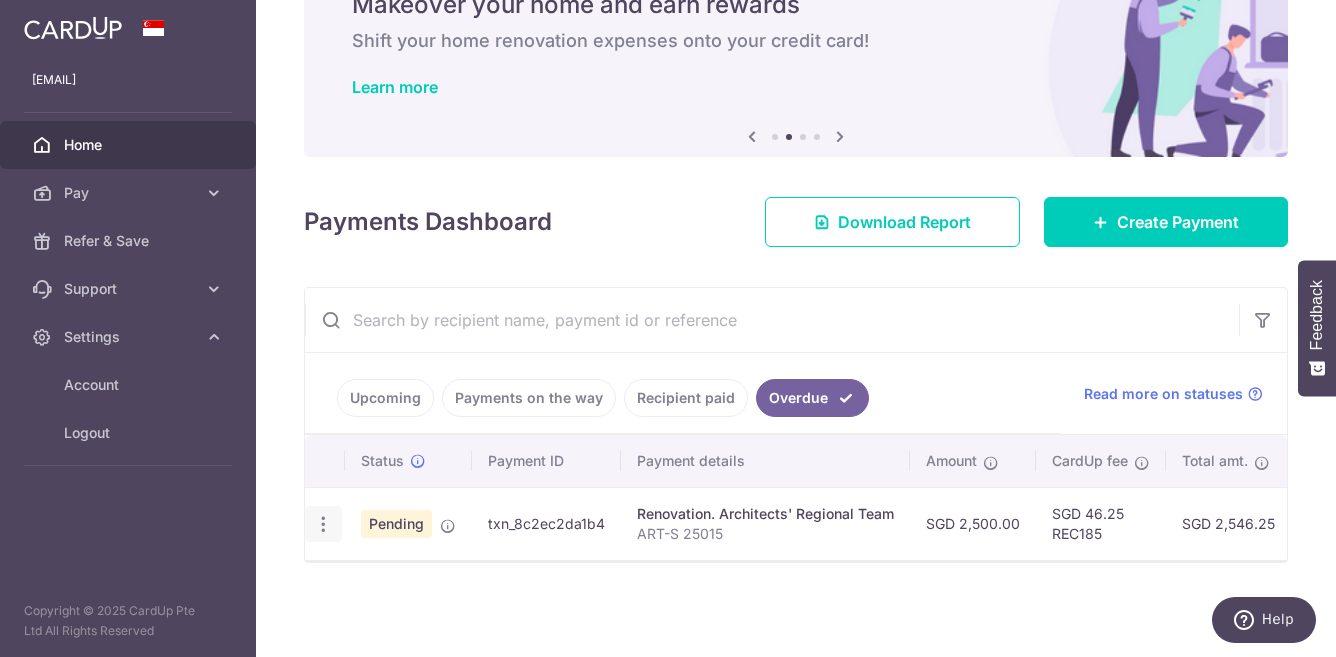click at bounding box center [323, 524] 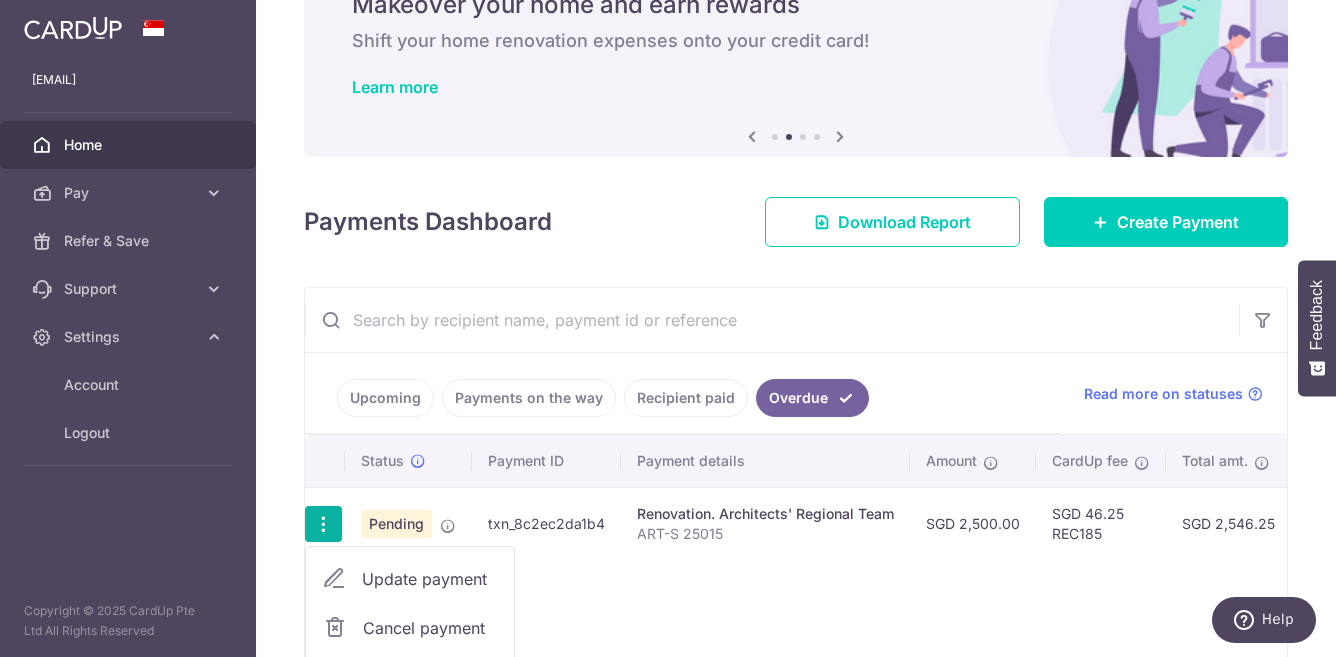 click on "Status
Payment ID
Payment details
Amount
CardUp fee
Total amt.
Charge date
Due date
Payment method
Update payment
Cancel payment
Upload doc
Pending
txn_8c2ec2da1b4
Renovation. Architects' Regional Team" at bounding box center (796, 584) 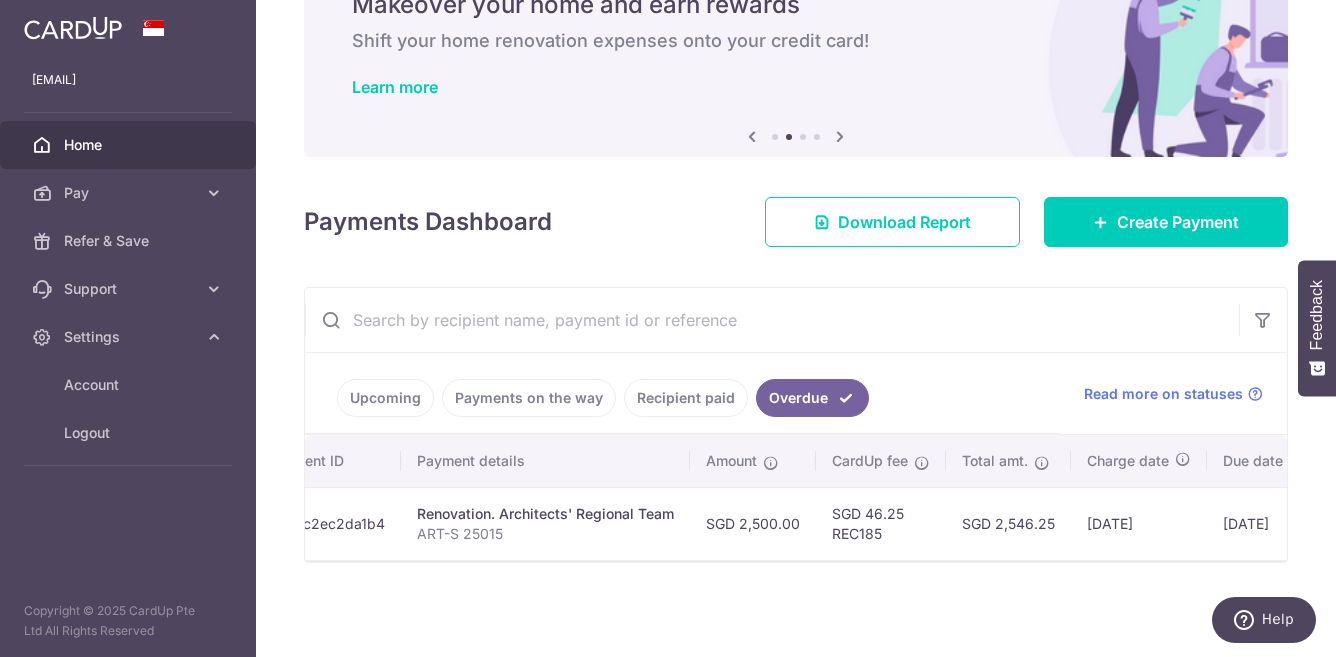 scroll, scrollTop: 0, scrollLeft: 399, axis: horizontal 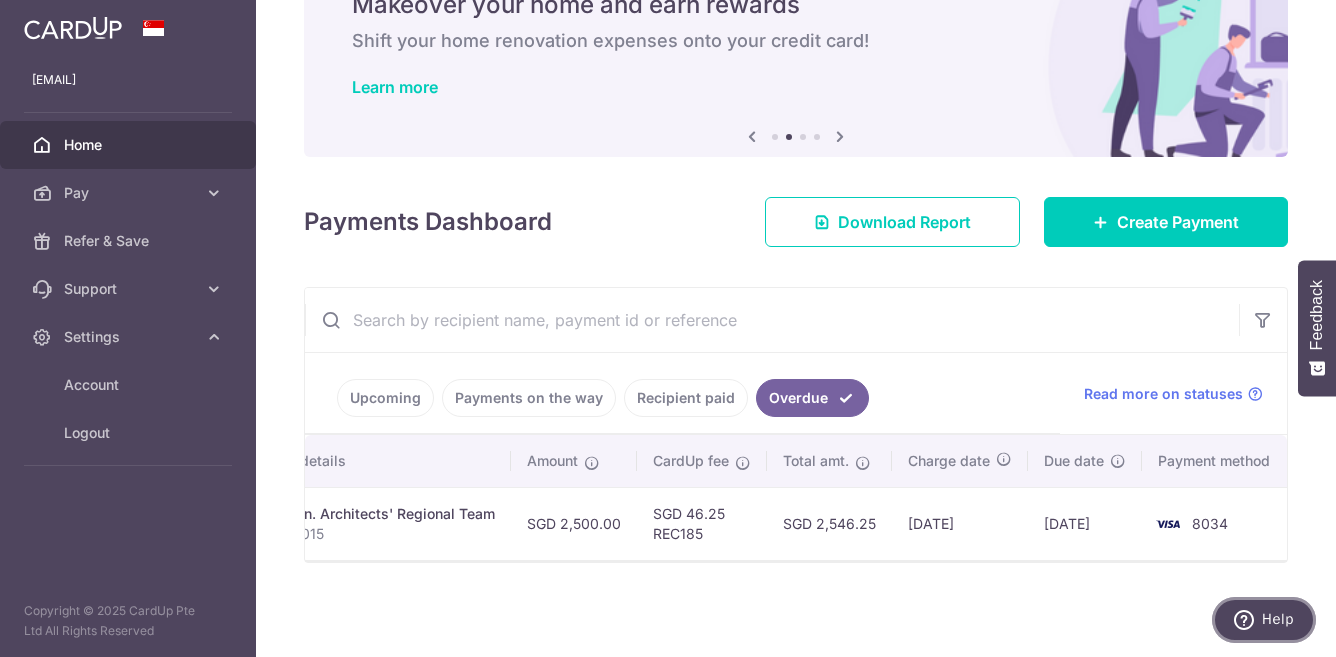 click on "Help" at bounding box center [1264, 620] 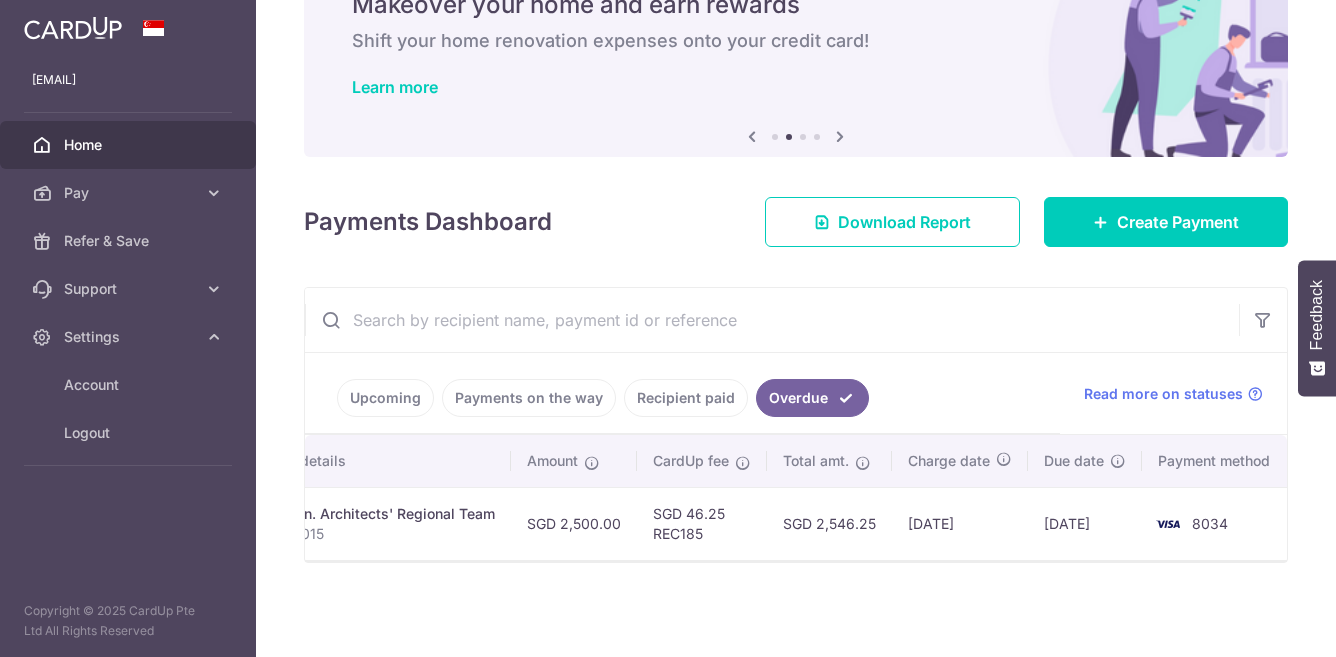scroll, scrollTop: 0, scrollLeft: 0, axis: both 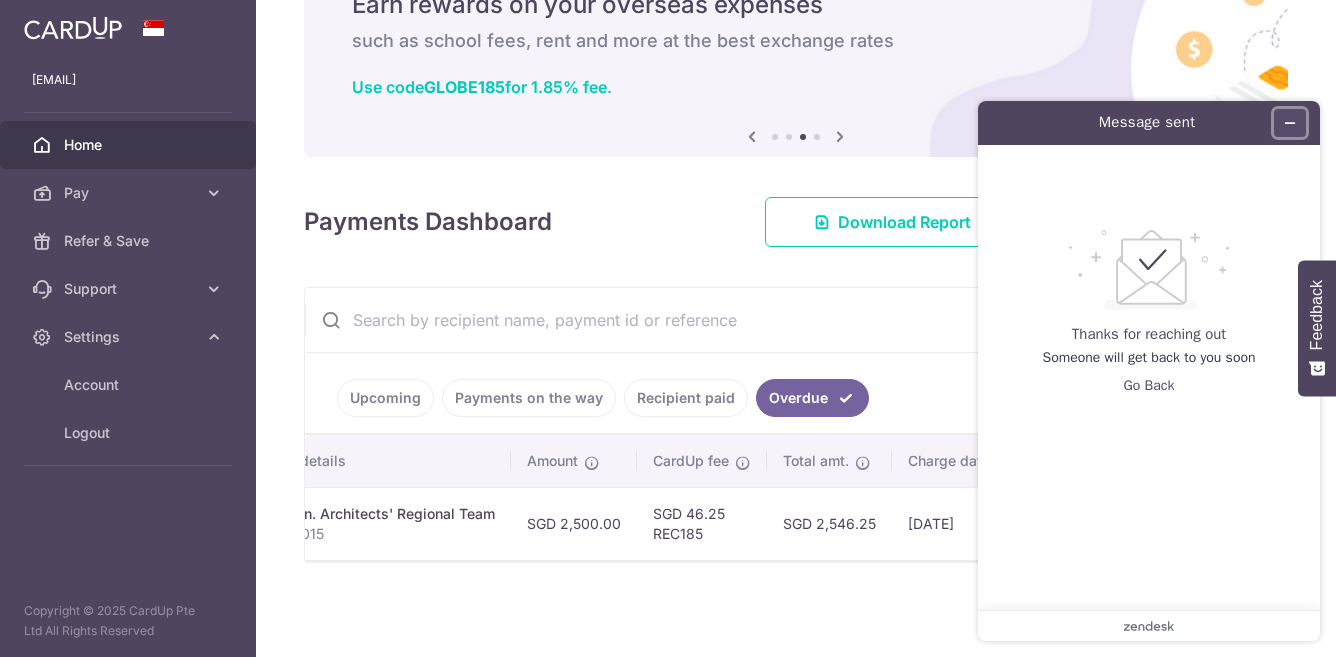 click 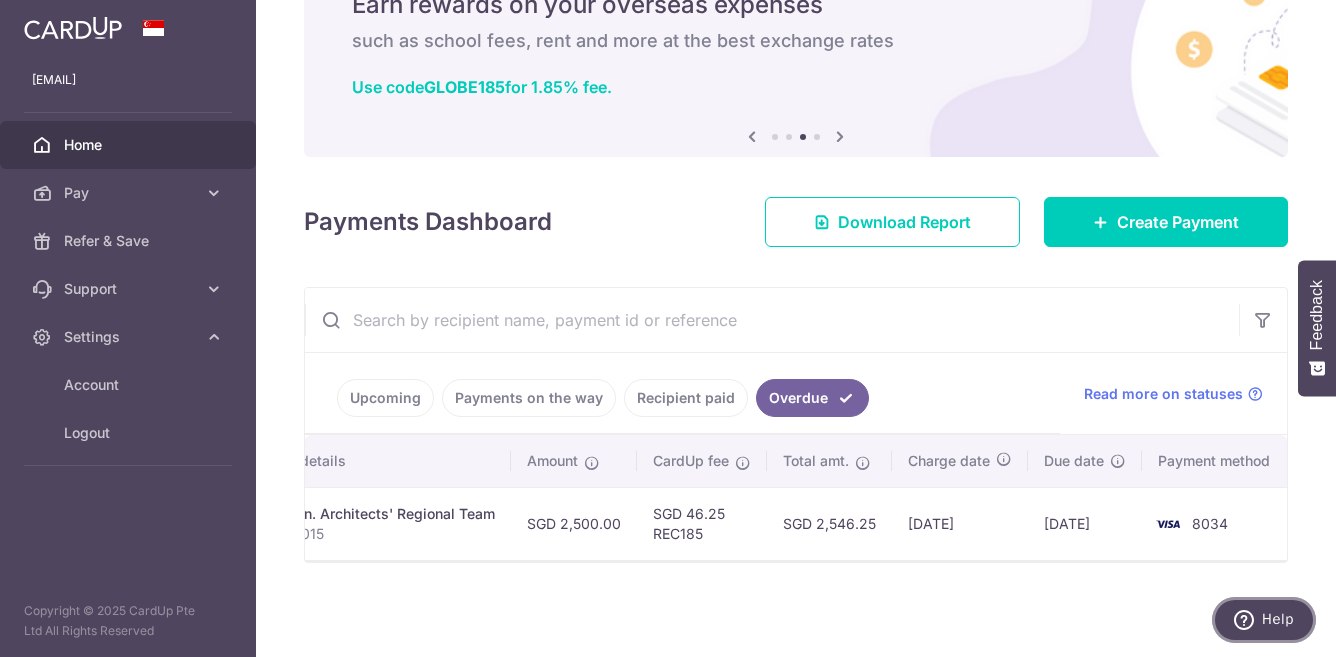 scroll, scrollTop: 0, scrollLeft: 0, axis: both 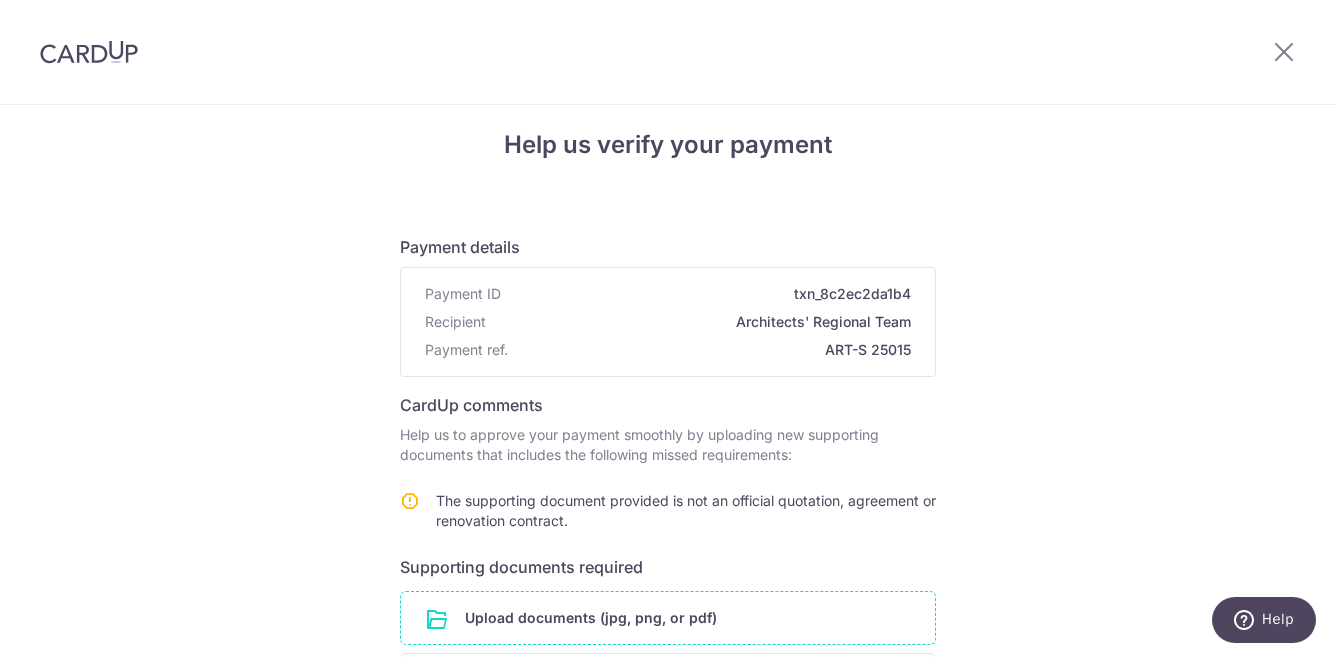 drag, startPoint x: 881, startPoint y: 617, endPoint x: 862, endPoint y: 612, distance: 19.646883 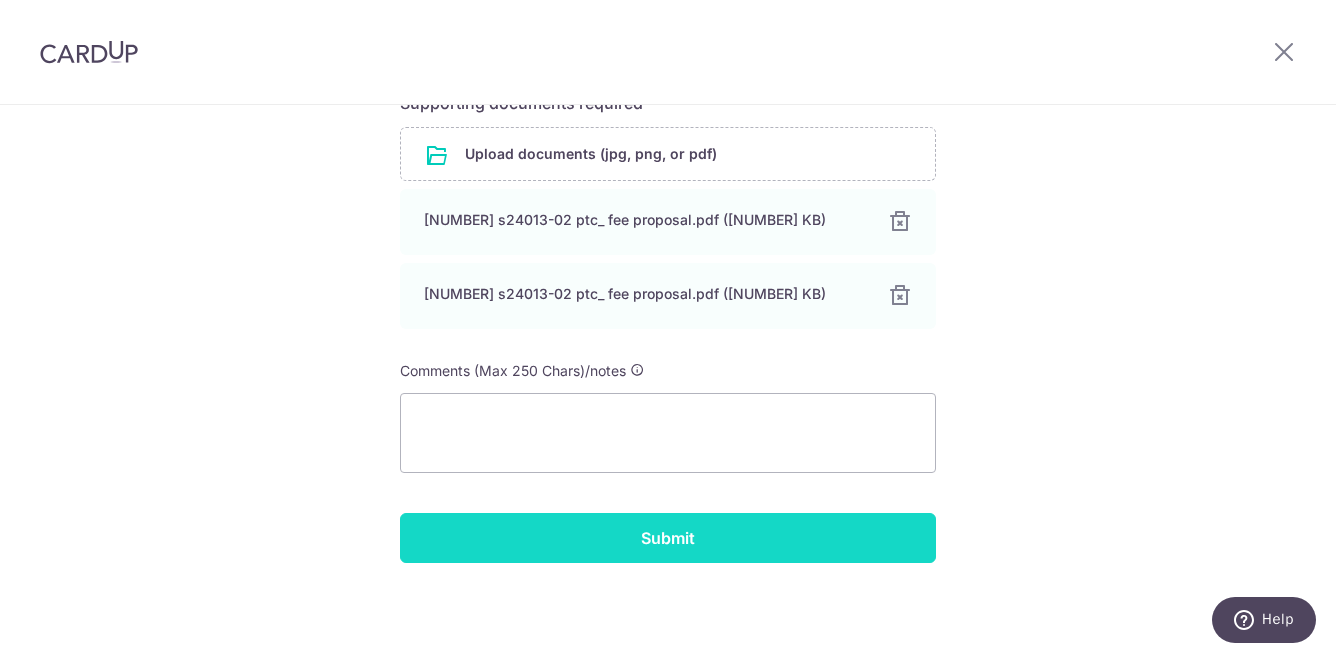 scroll, scrollTop: 482, scrollLeft: 0, axis: vertical 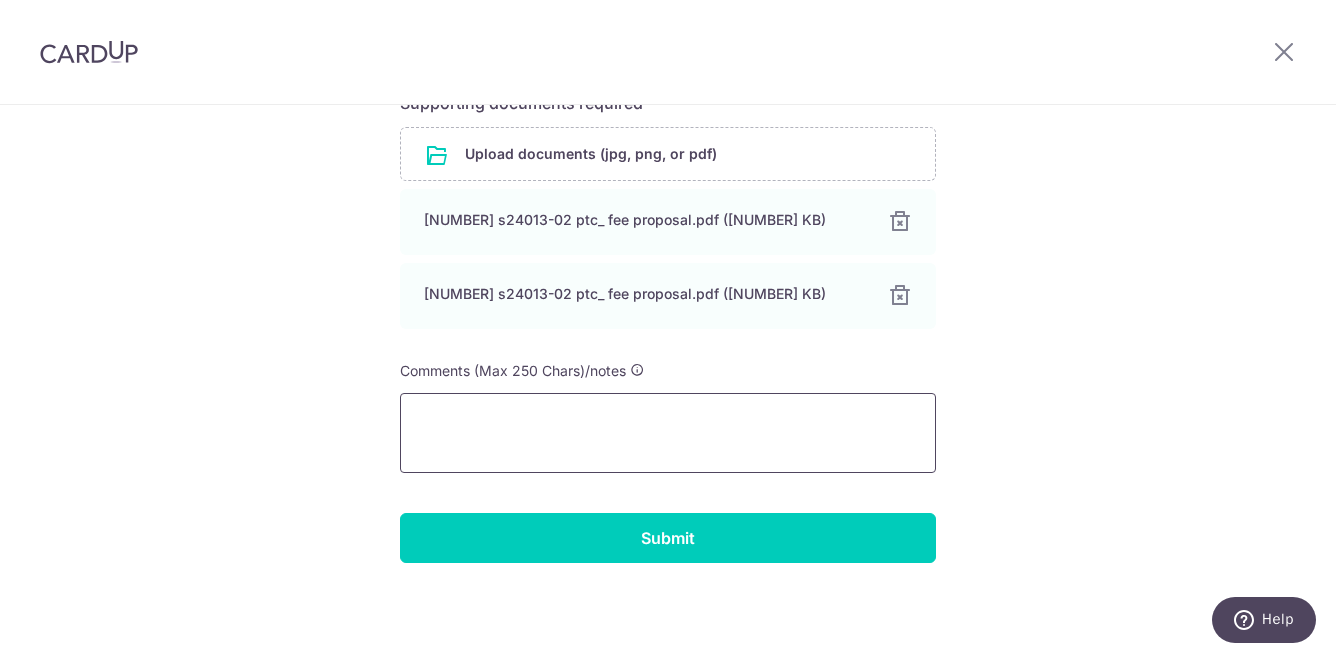click at bounding box center (668, 433) 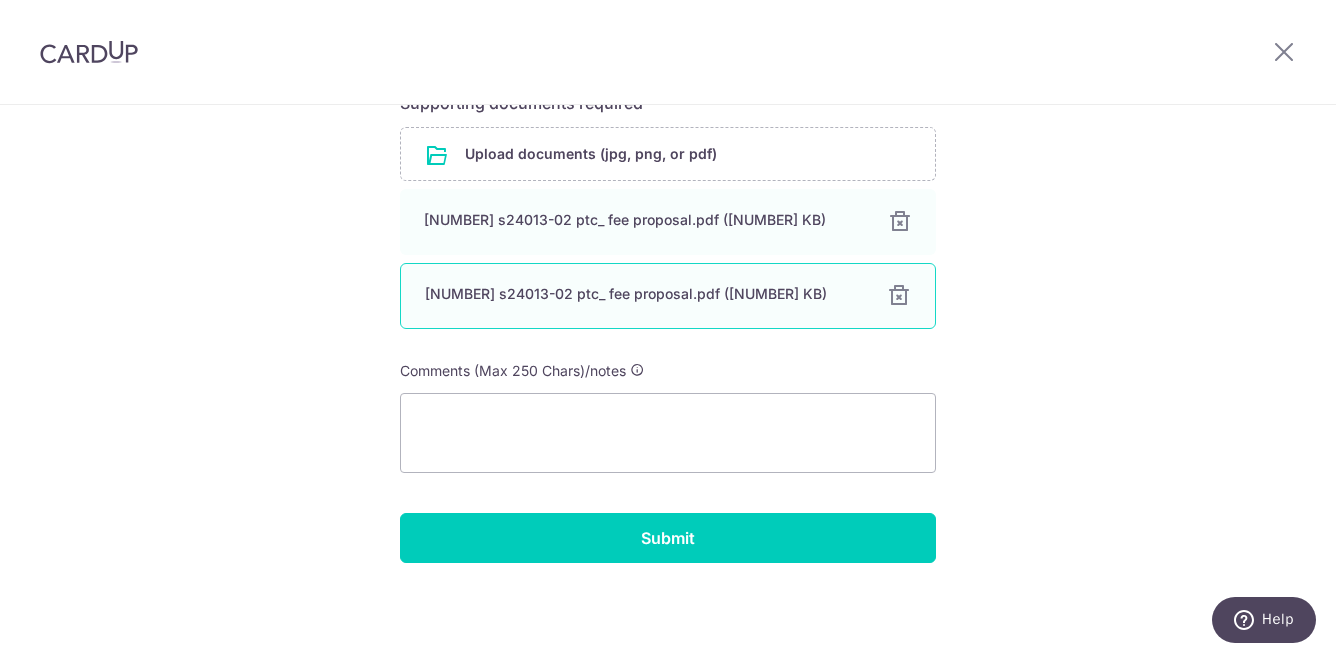click at bounding box center (899, 296) 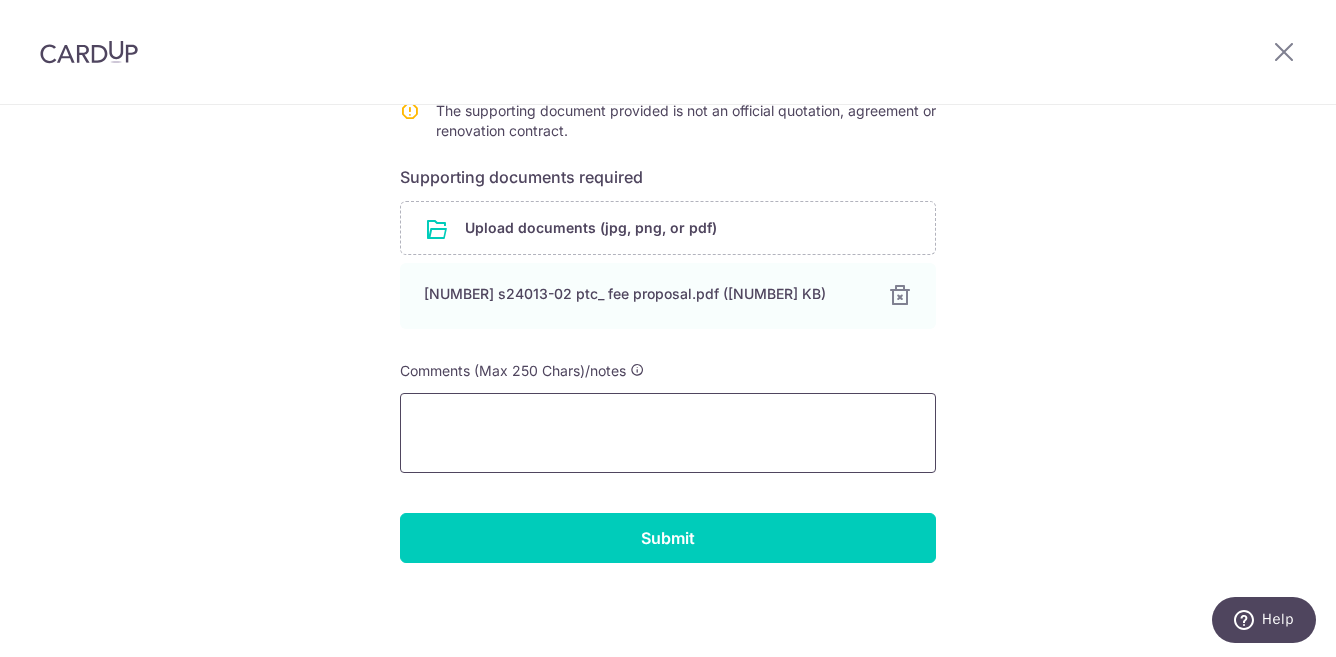 click at bounding box center (668, 433) 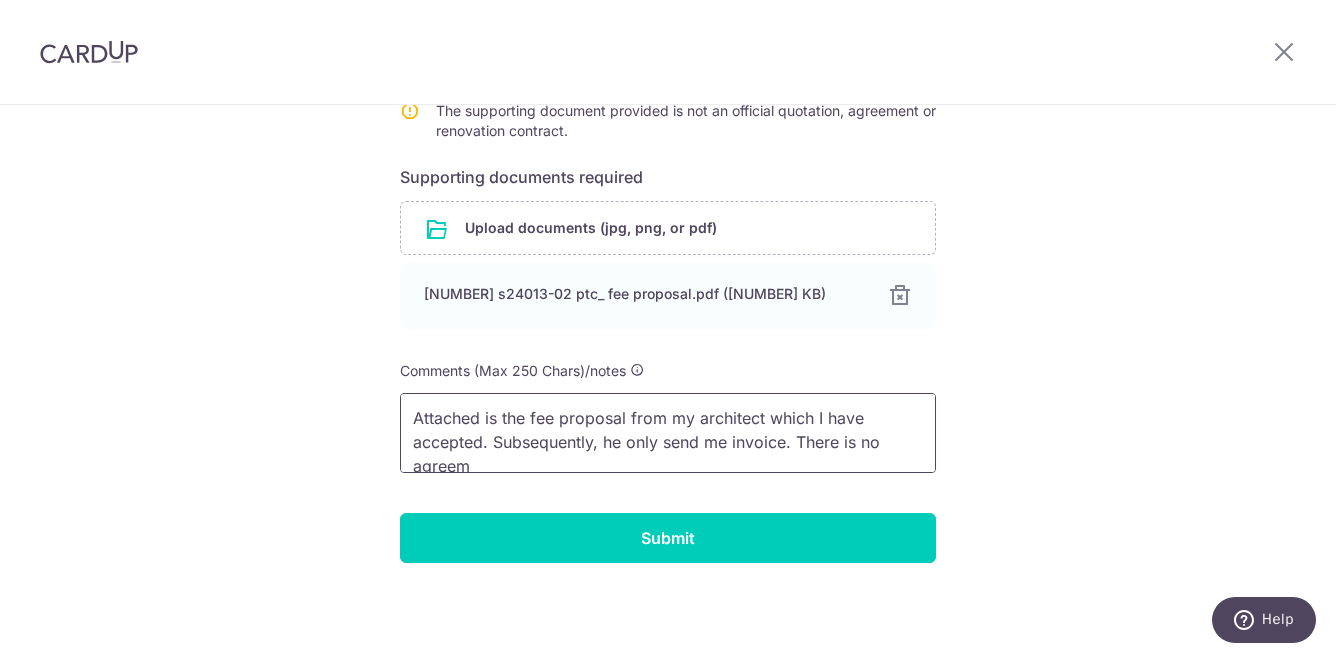scroll, scrollTop: 3, scrollLeft: 0, axis: vertical 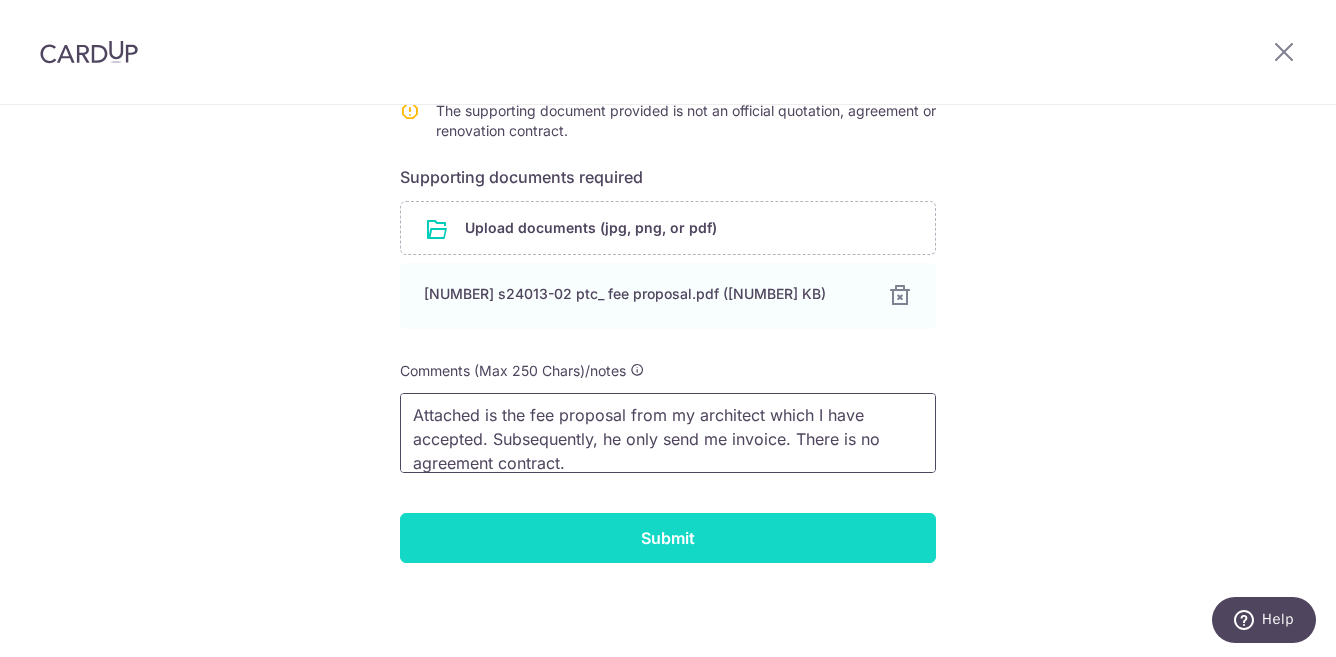 type on "Attached is the fee proposal from my architect which I have accepted. Subsequently, he only send me invoice. There is no agreement contract." 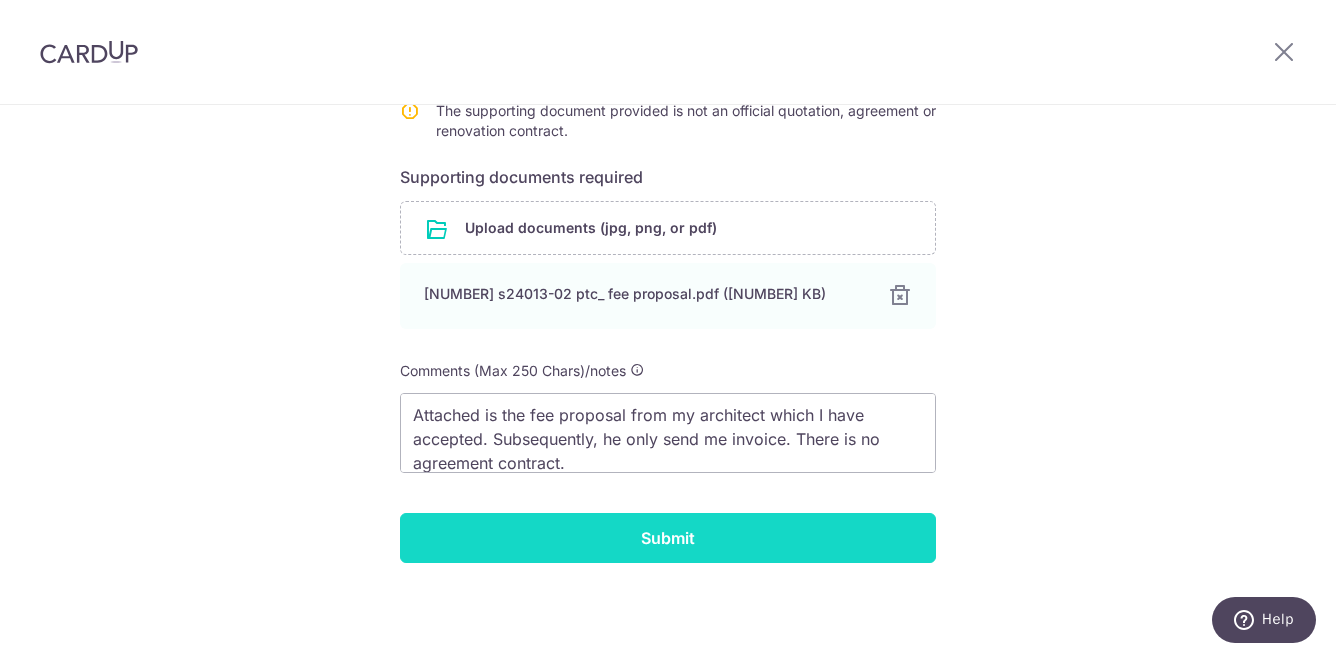 click on "Submit" at bounding box center [668, 538] 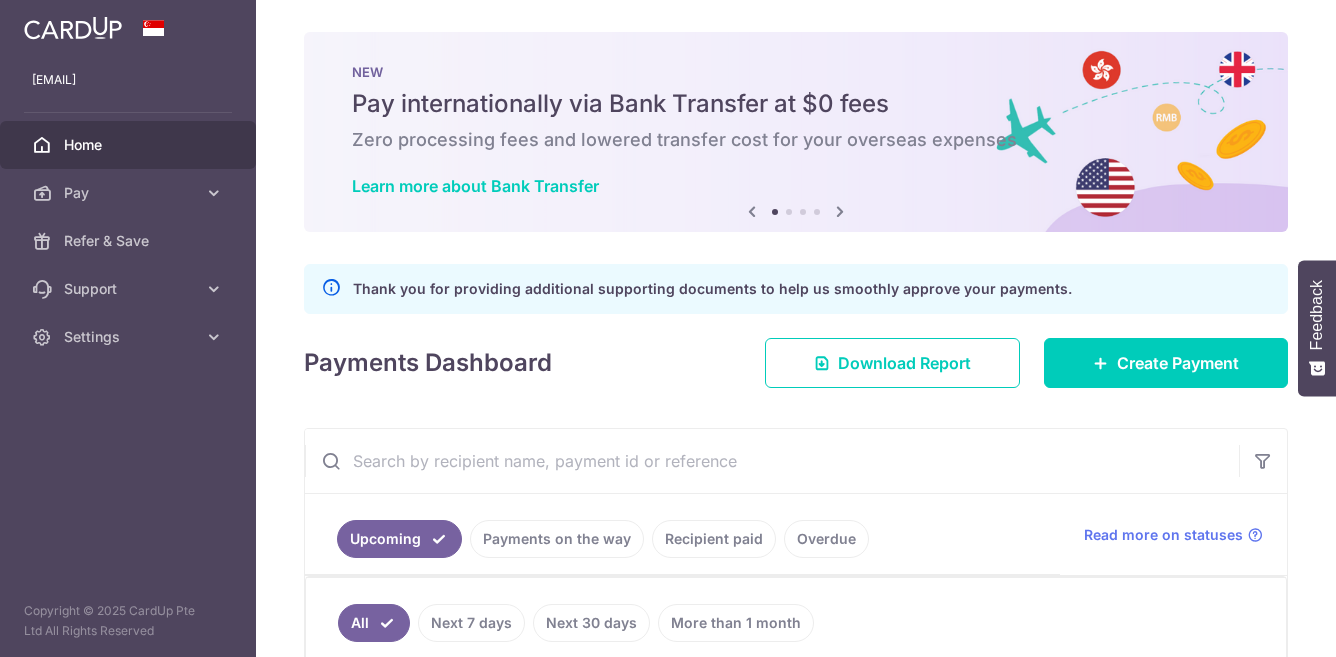 scroll, scrollTop: 0, scrollLeft: 0, axis: both 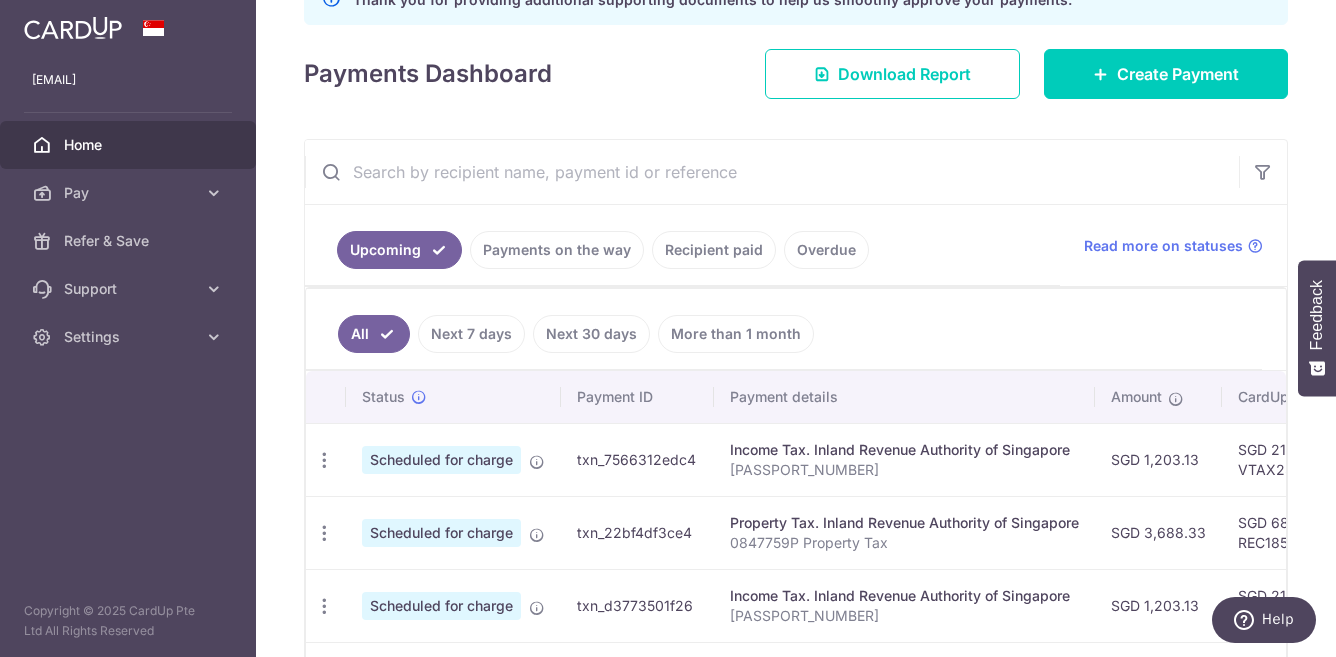 click on "Overdue" at bounding box center [826, 250] 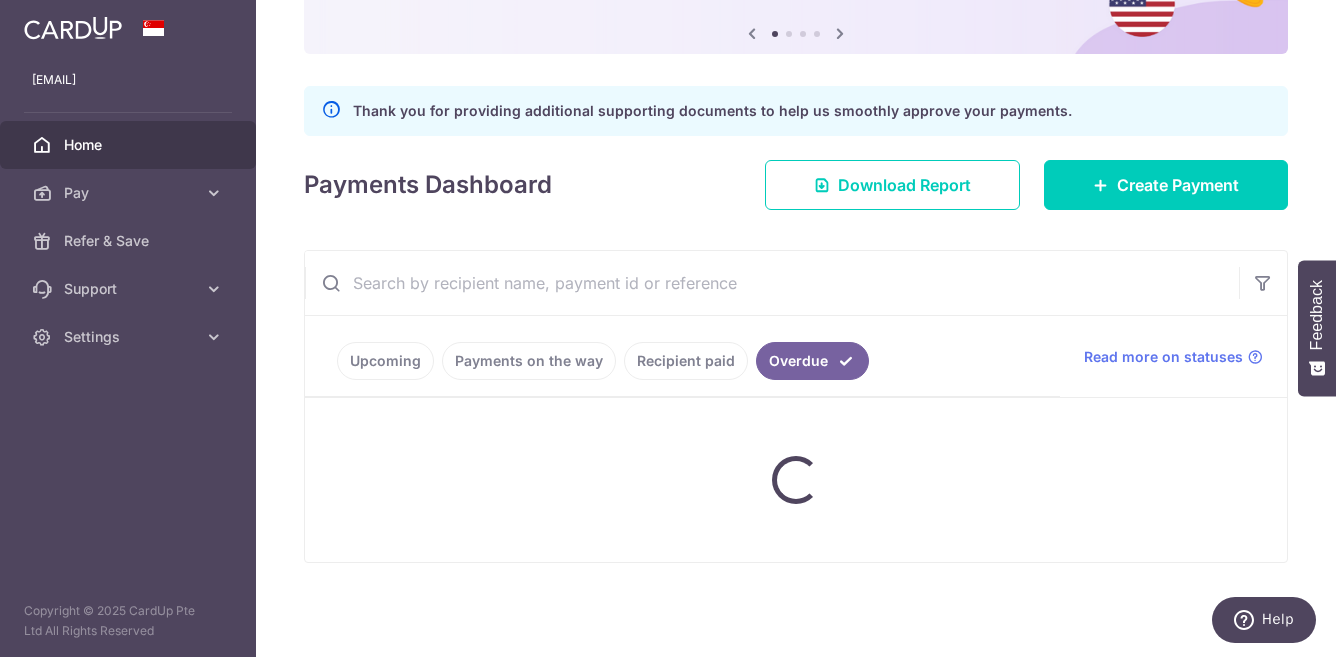 scroll, scrollTop: 165, scrollLeft: 0, axis: vertical 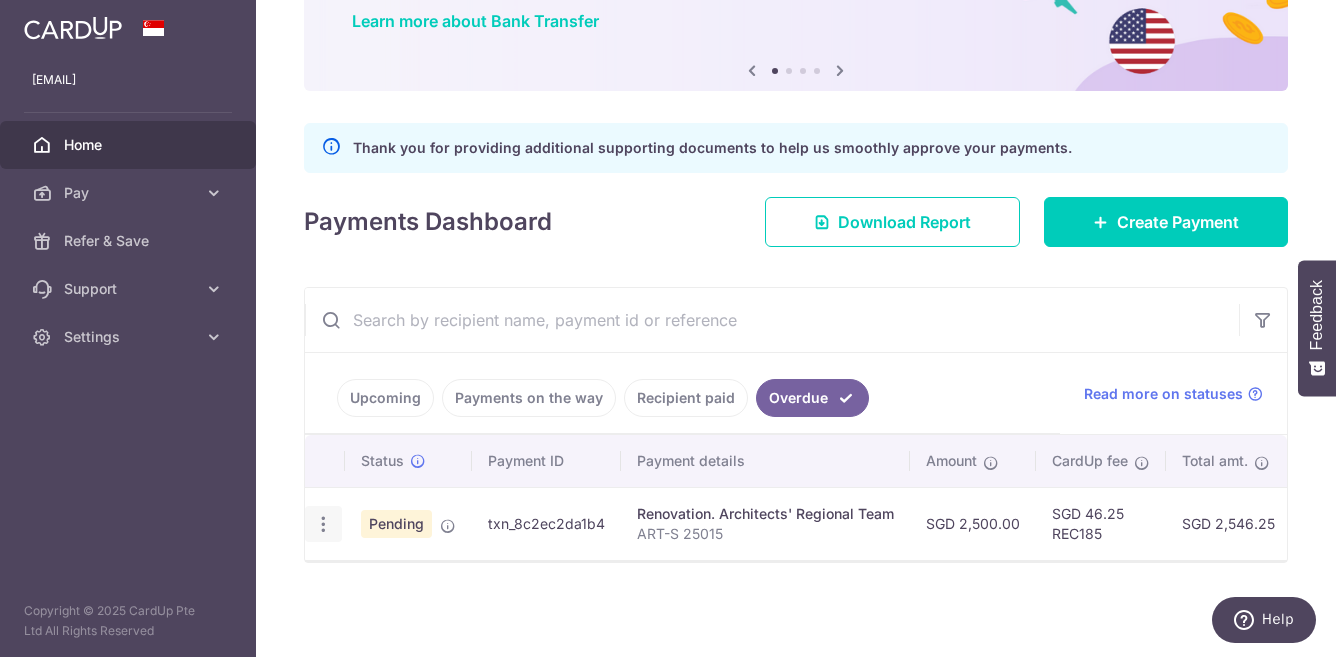 click on "Update payment
Cancel payment
Upload doc" at bounding box center [323, 524] 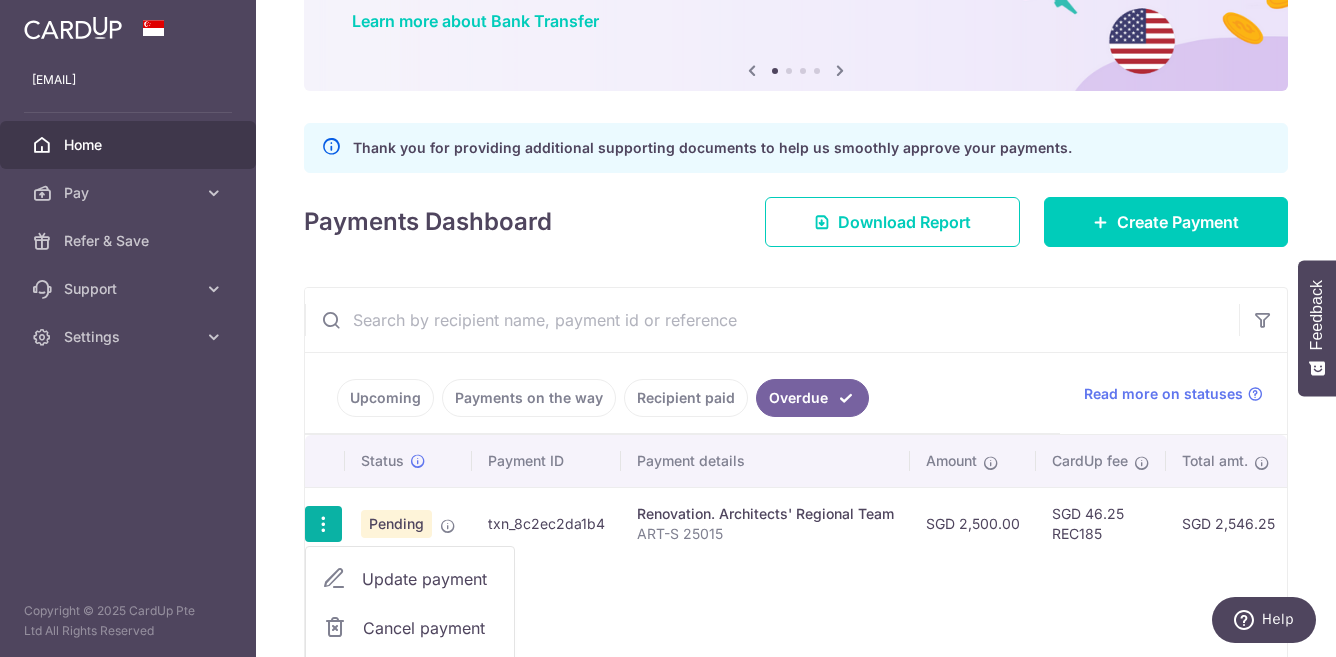 click on "Update payment" at bounding box center (430, 579) 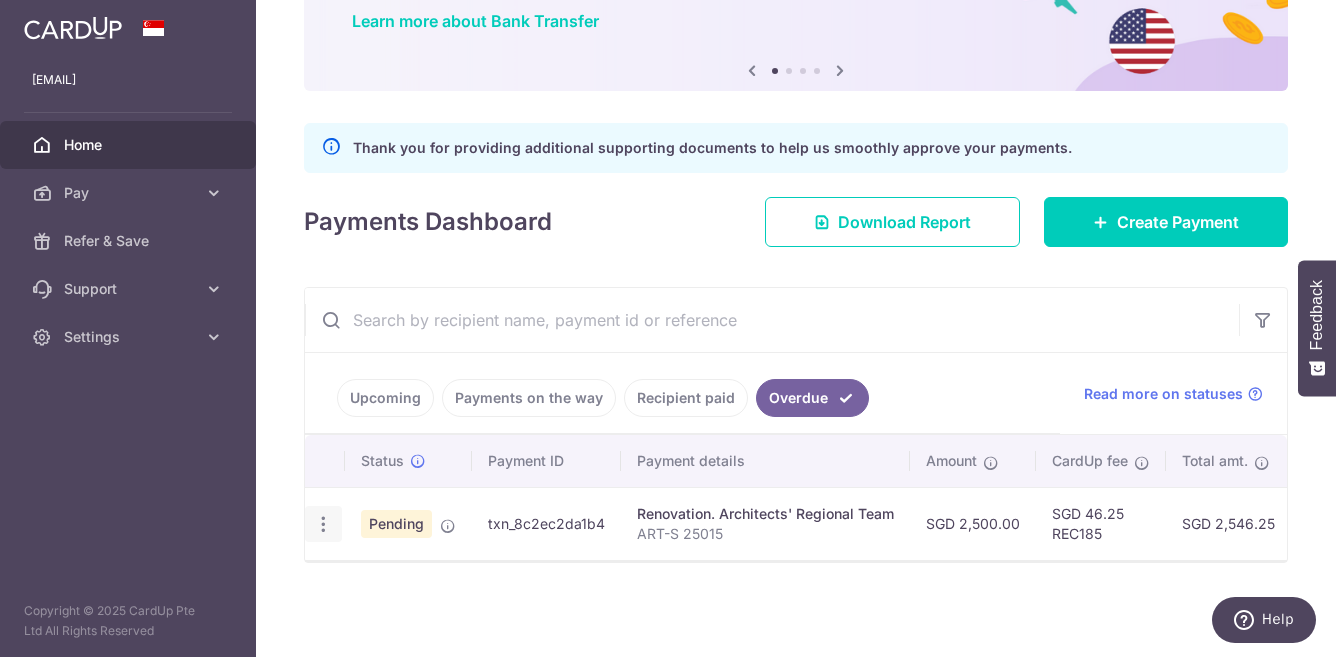radio on "true" 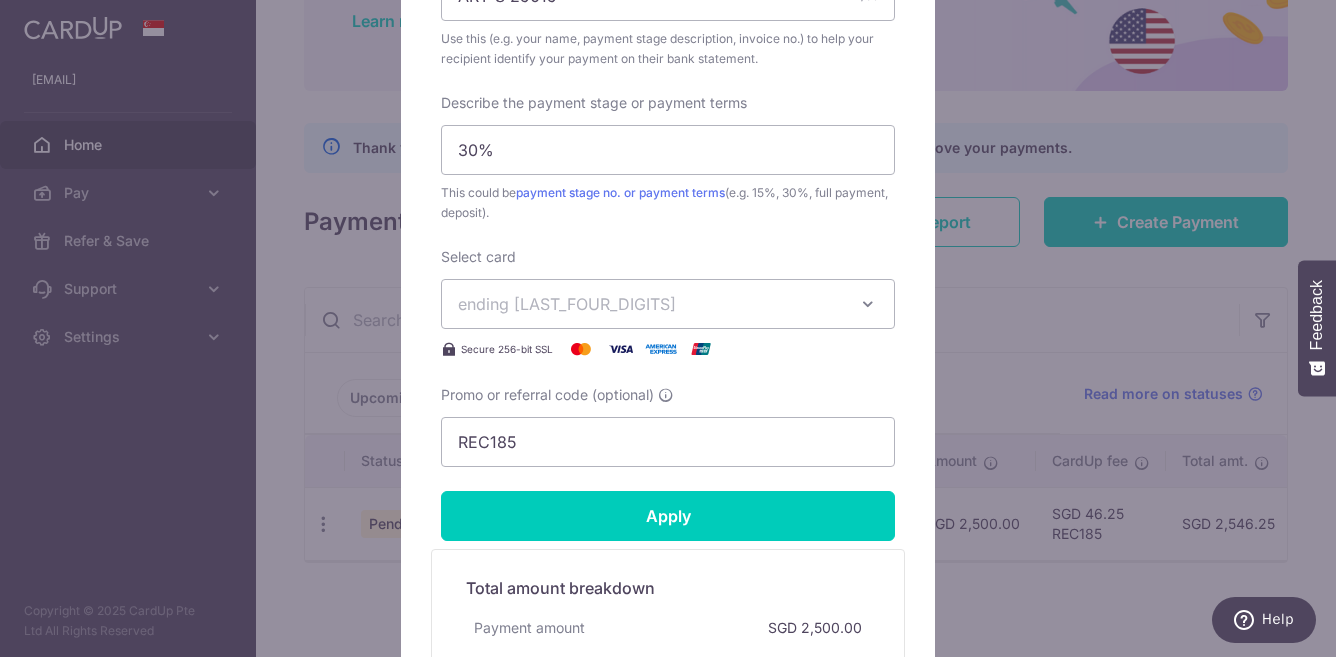 scroll, scrollTop: 838, scrollLeft: 0, axis: vertical 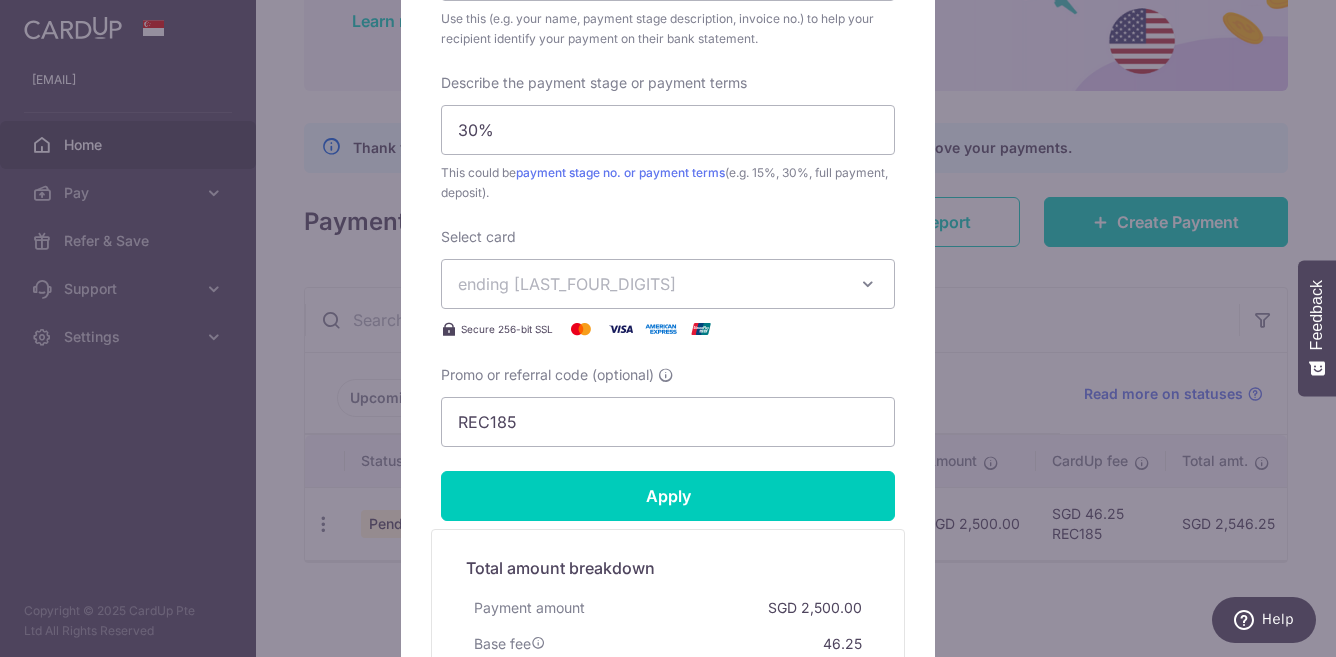 click at bounding box center (868, 284) 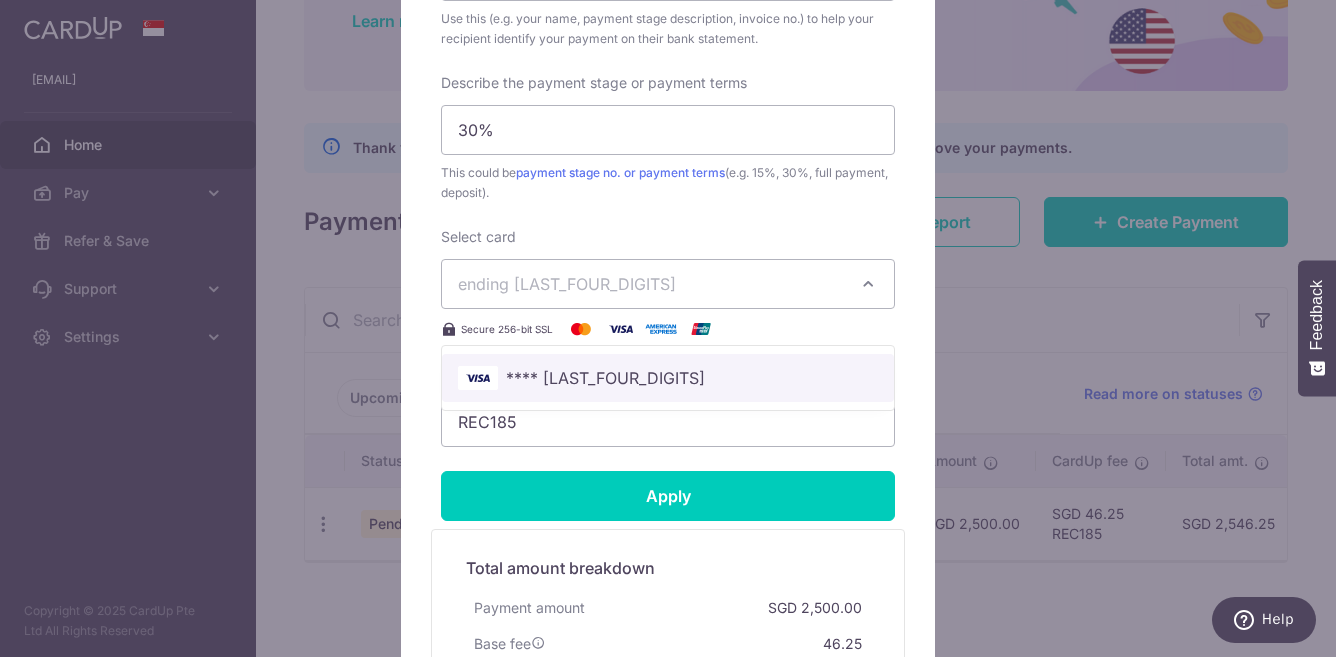 click on "[CREDIT CARD]" at bounding box center (668, 378) 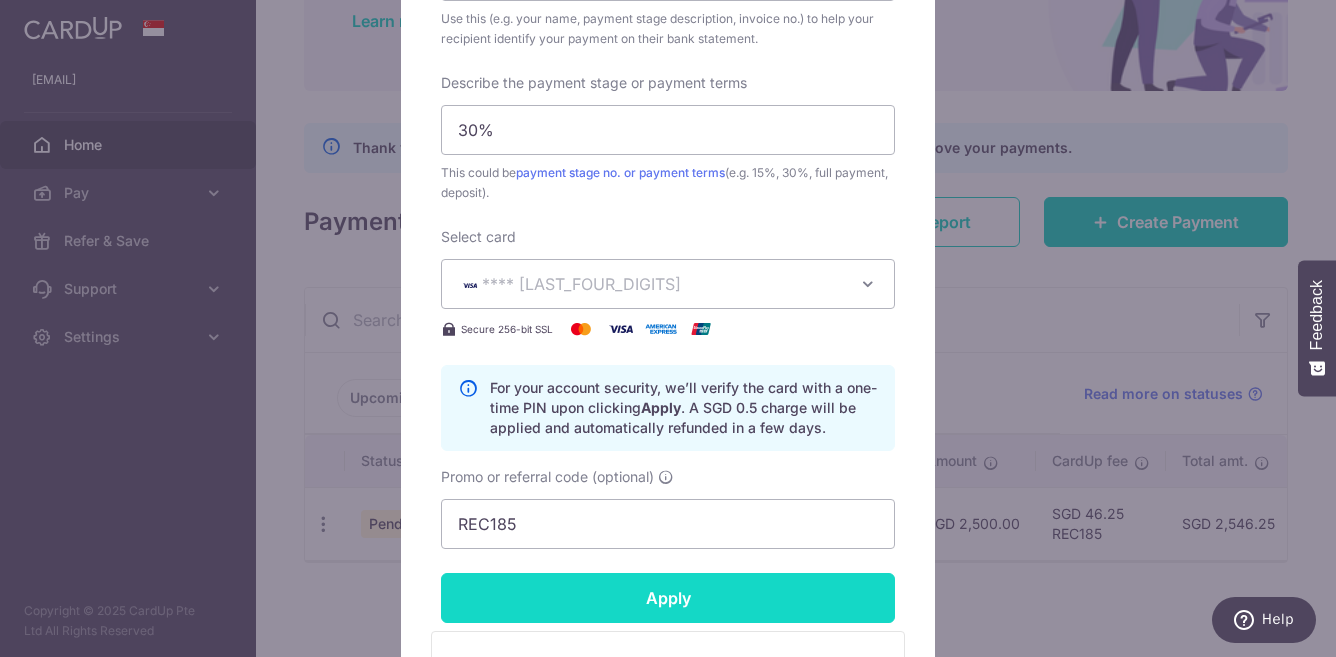 click on "Apply" at bounding box center (668, 598) 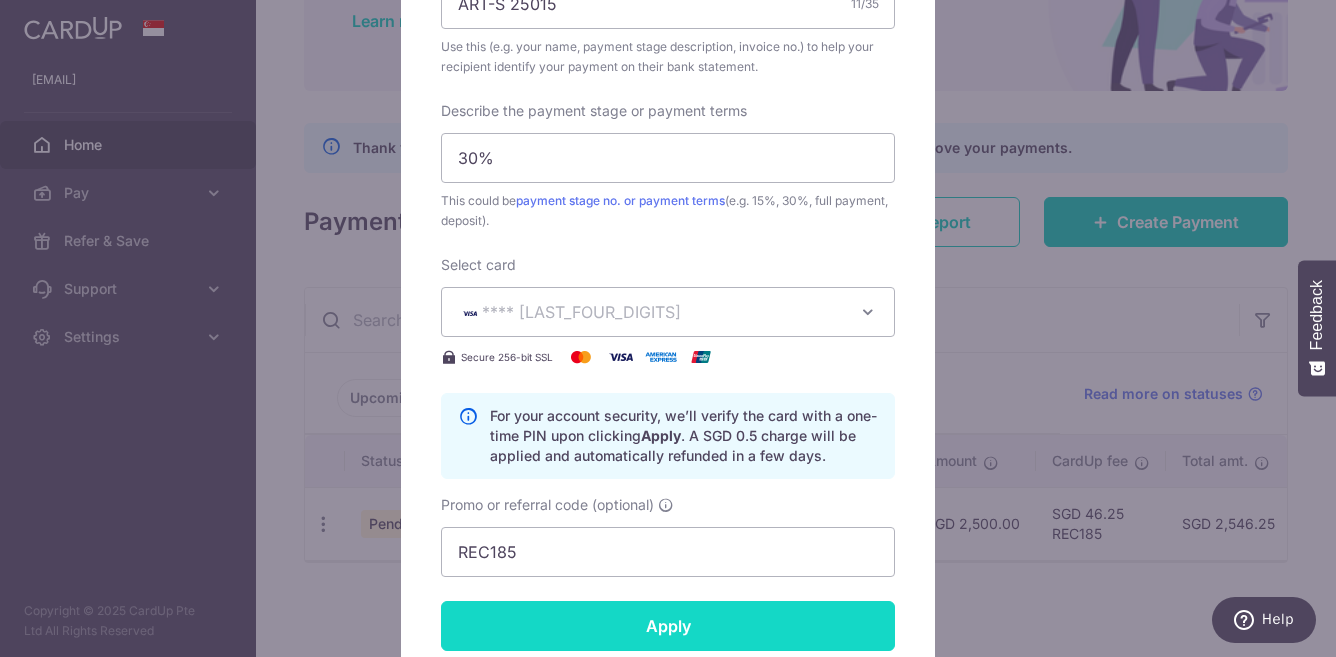 scroll, scrollTop: 866, scrollLeft: 0, axis: vertical 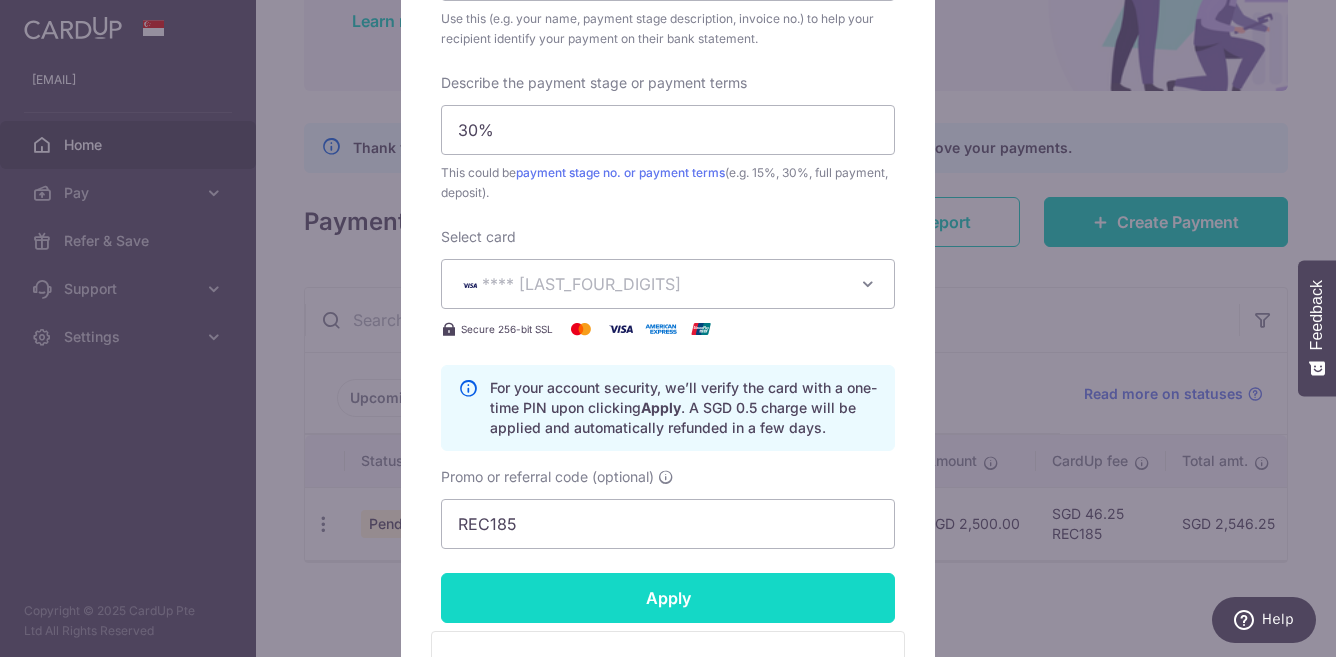 click on "Apply" at bounding box center (668, 598) 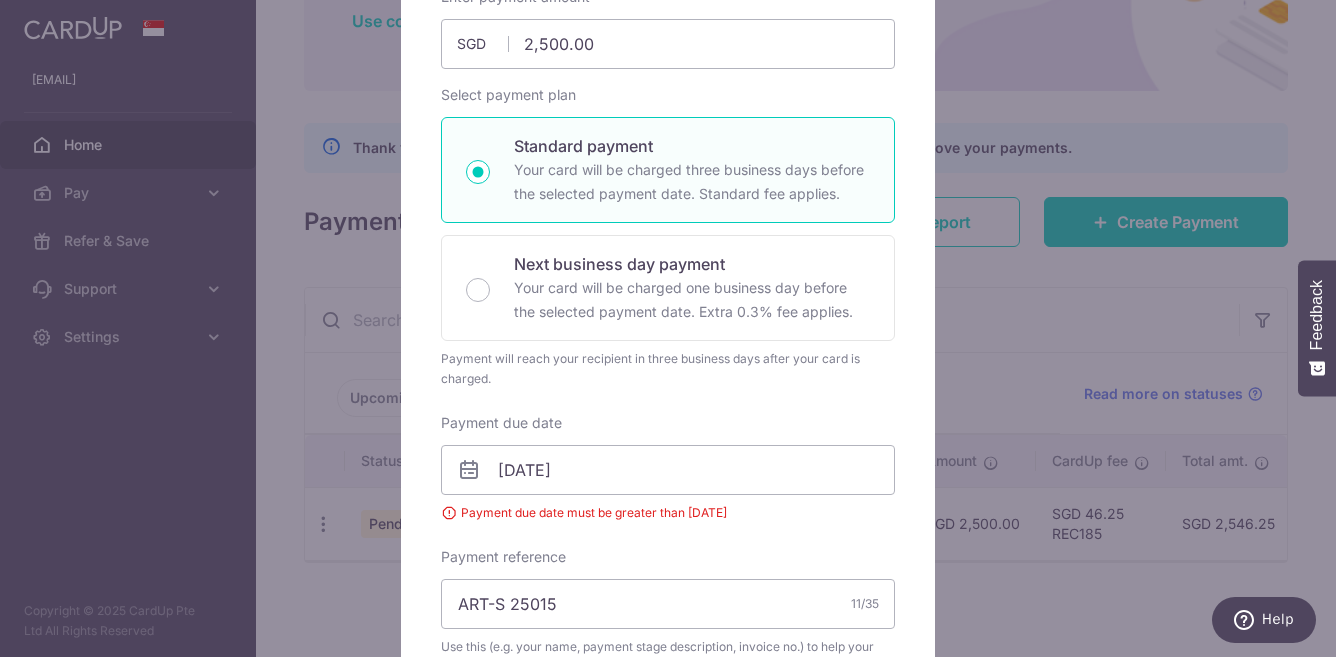 scroll, scrollTop: 277, scrollLeft: 0, axis: vertical 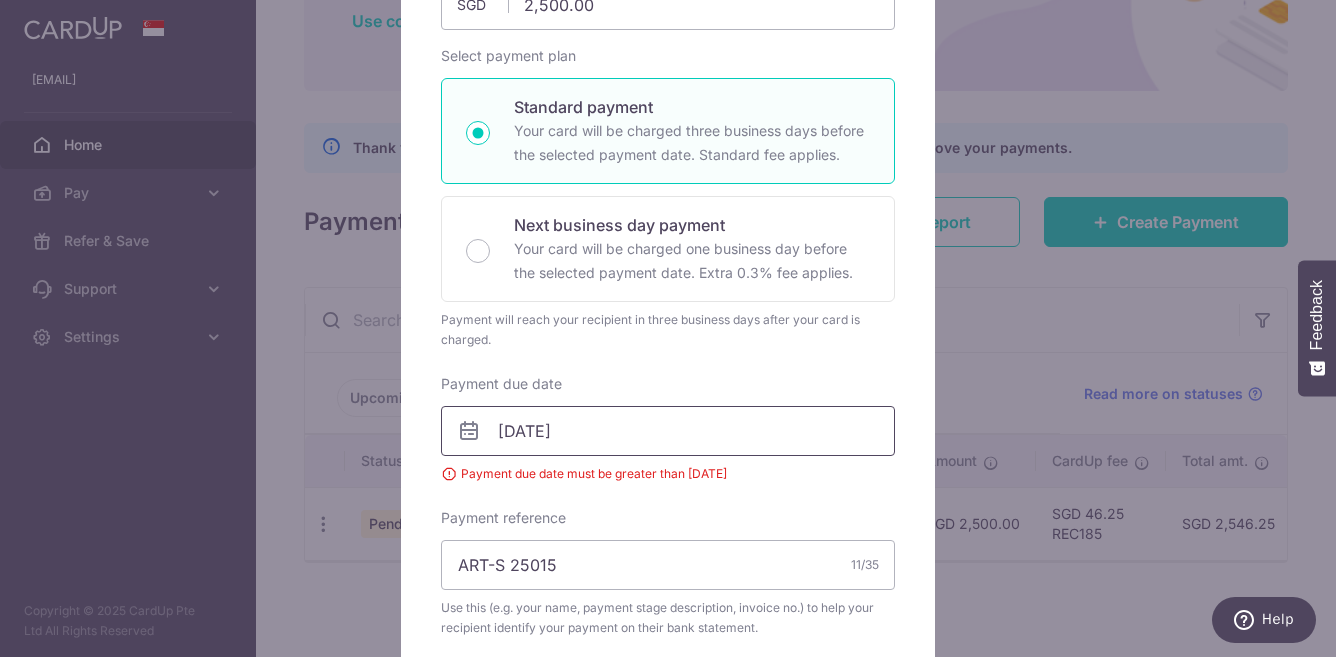 click on "[DATE]" at bounding box center (668, 431) 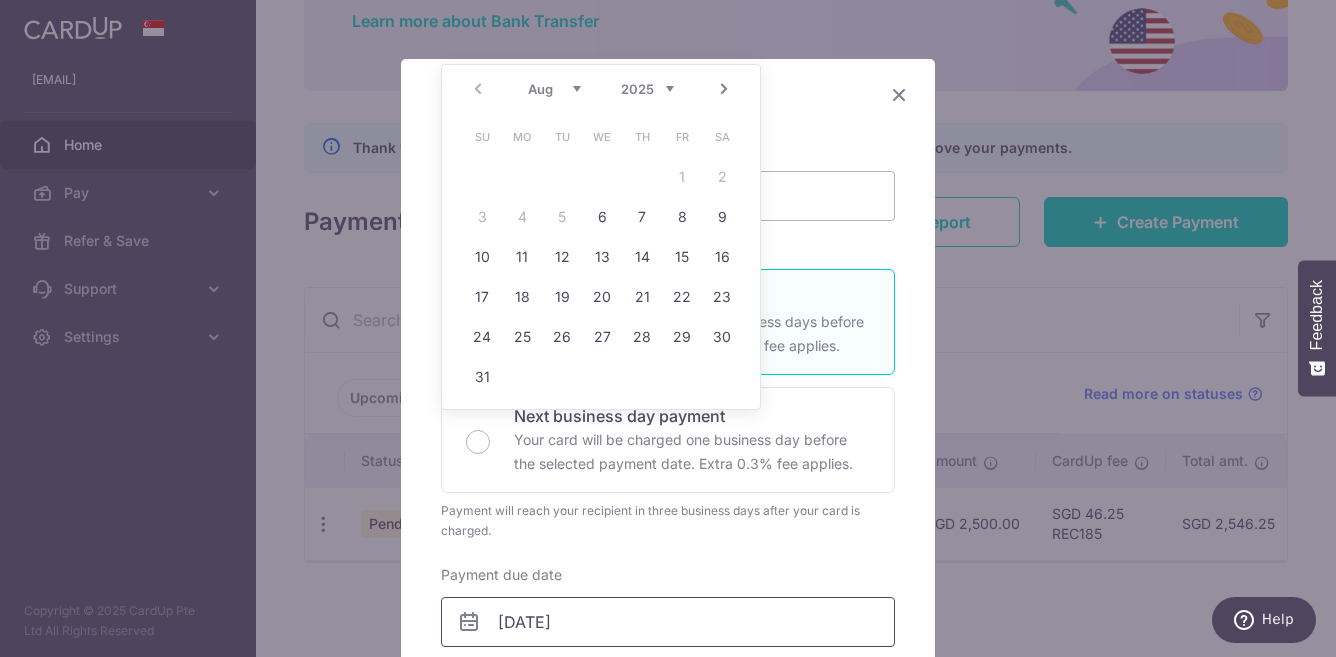 scroll, scrollTop: 0, scrollLeft: 0, axis: both 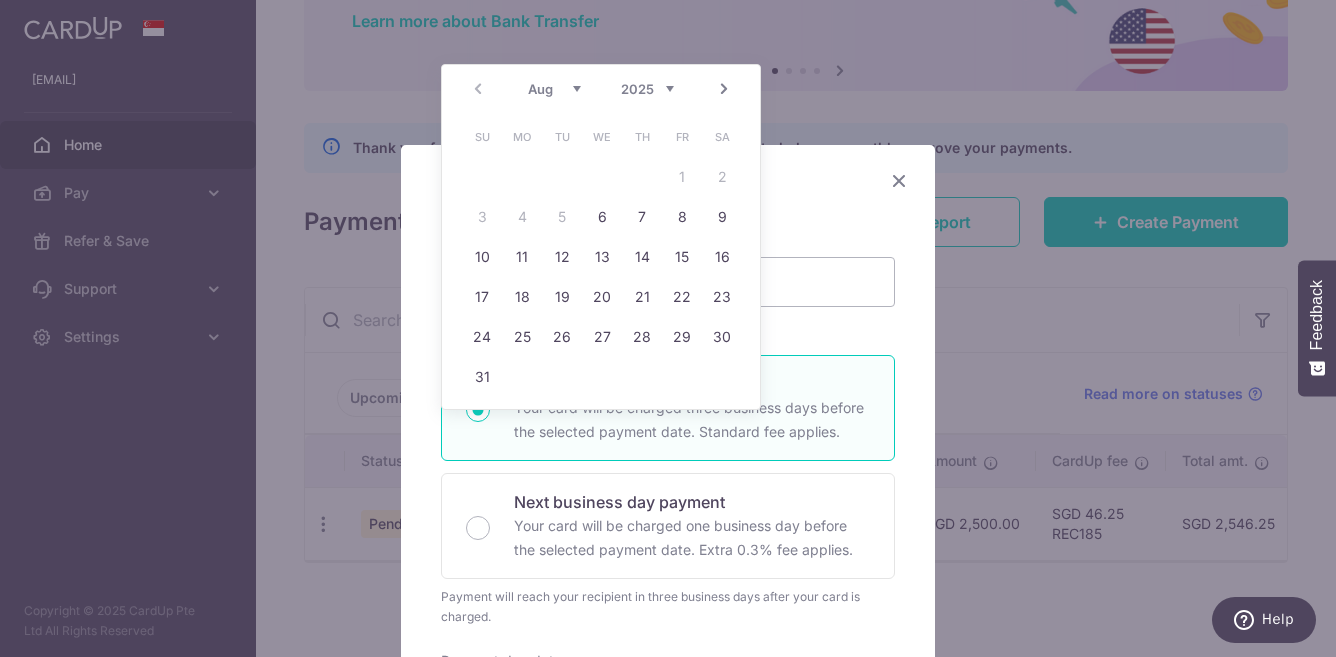 click at bounding box center (899, 180) 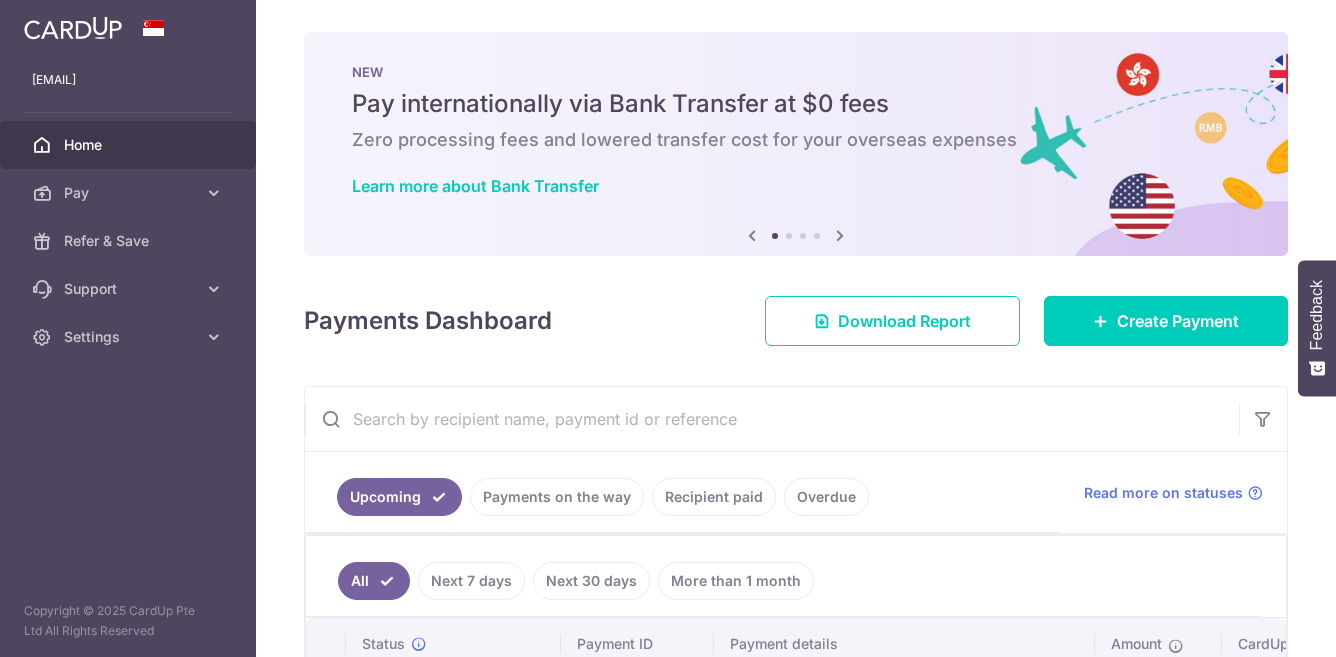 scroll, scrollTop: 0, scrollLeft: 0, axis: both 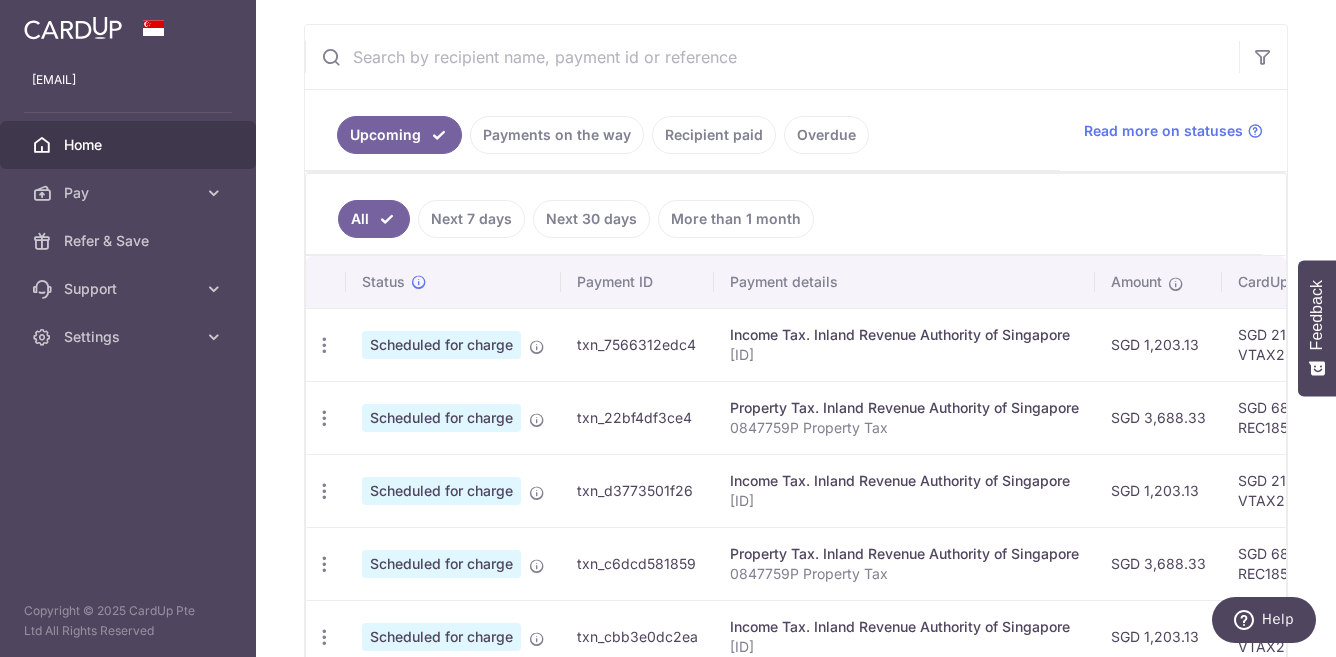 click on "Overdue" at bounding box center (826, 135) 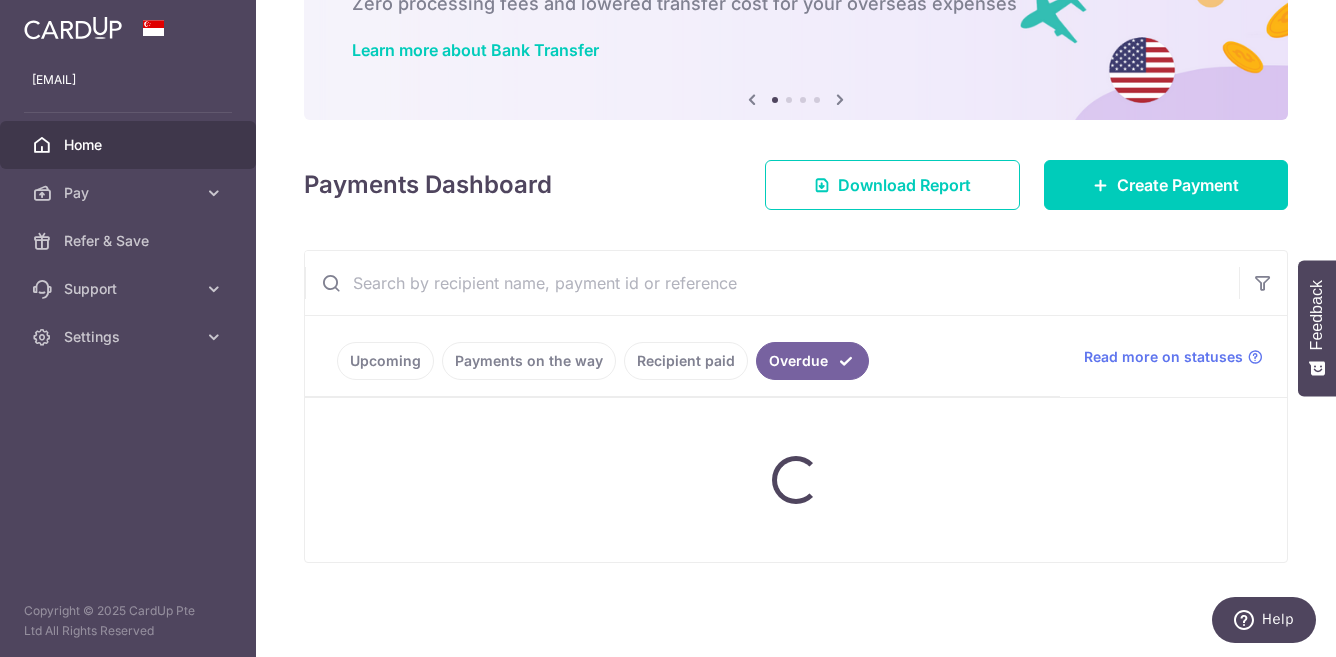 scroll, scrollTop: 99, scrollLeft: 0, axis: vertical 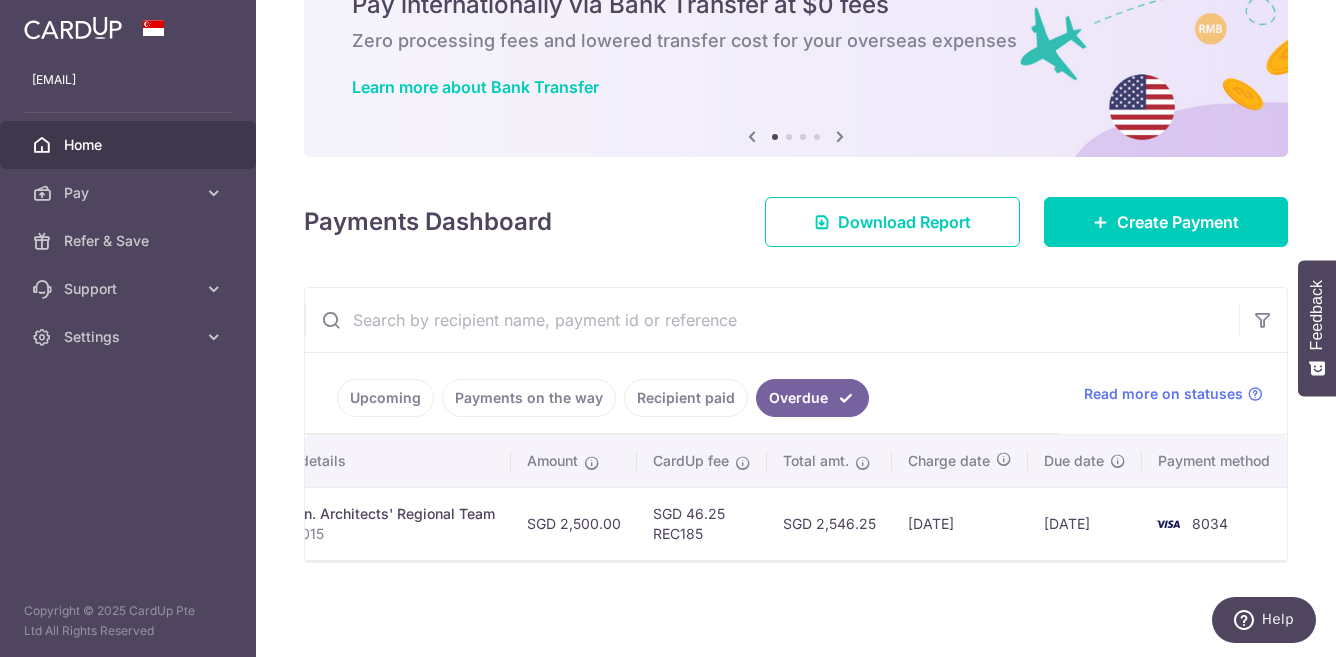 click on "Recipient paid" at bounding box center [686, 398] 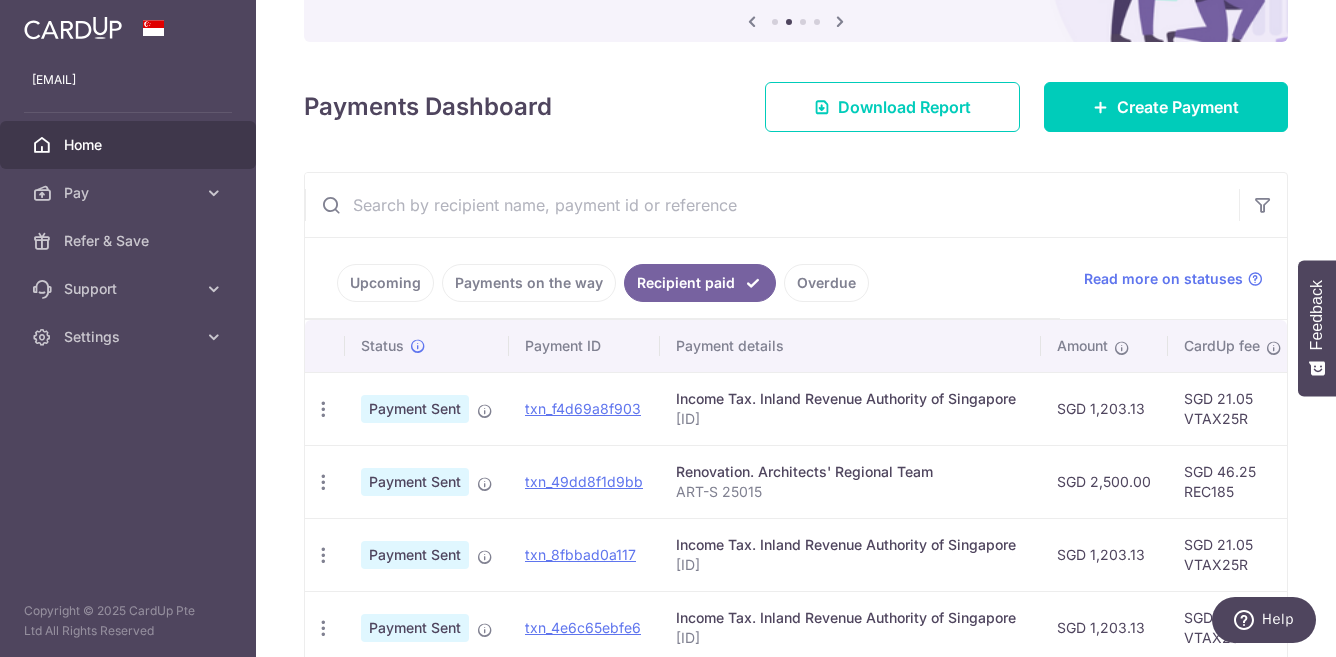 scroll, scrollTop: 215, scrollLeft: 0, axis: vertical 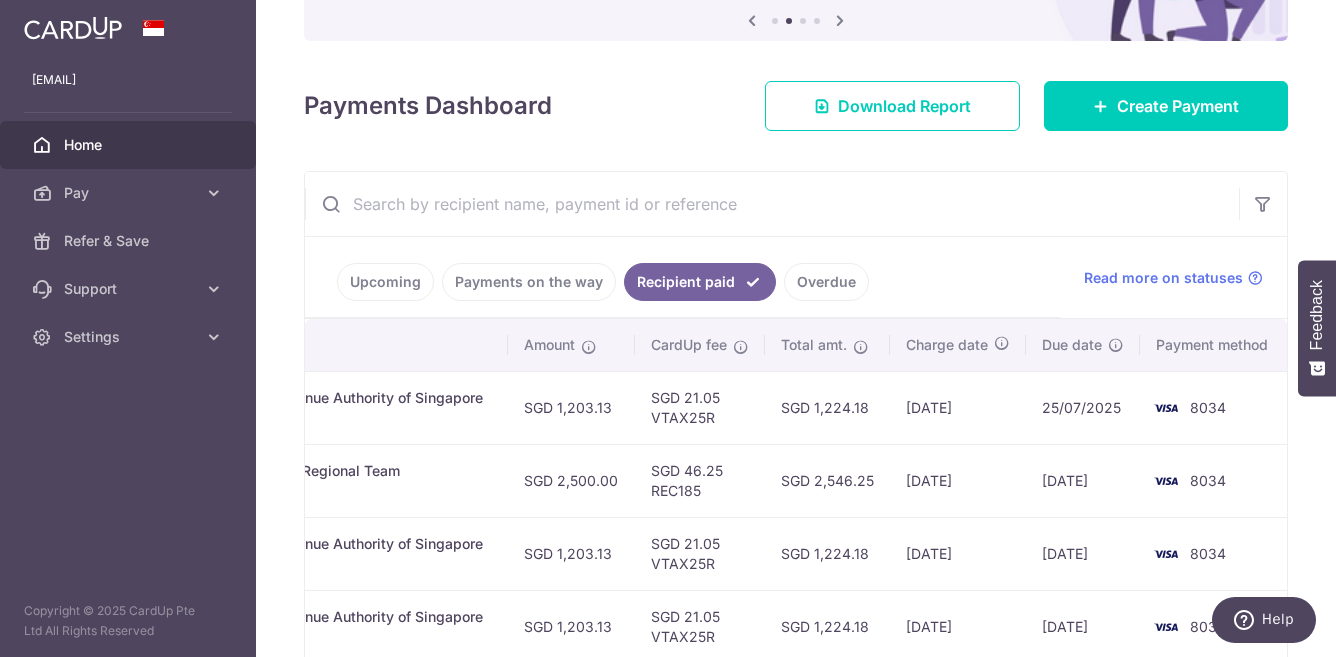 click on "Overdue" at bounding box center (826, 282) 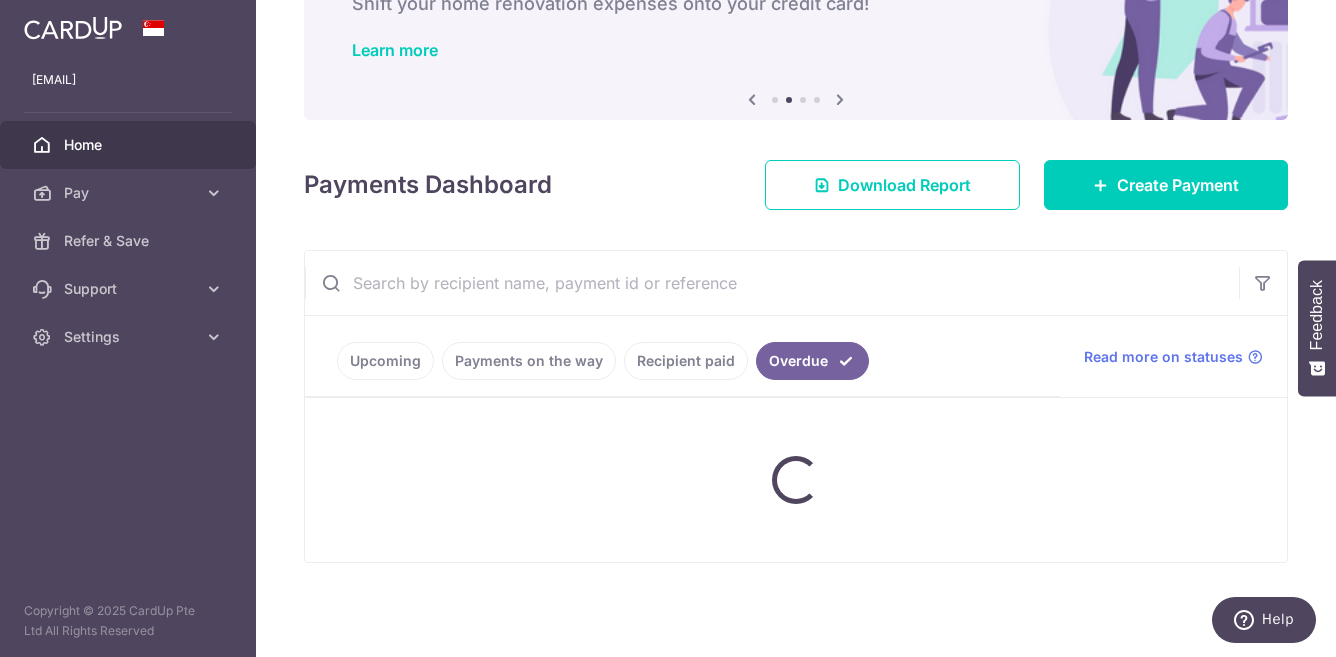 scroll, scrollTop: 99, scrollLeft: 0, axis: vertical 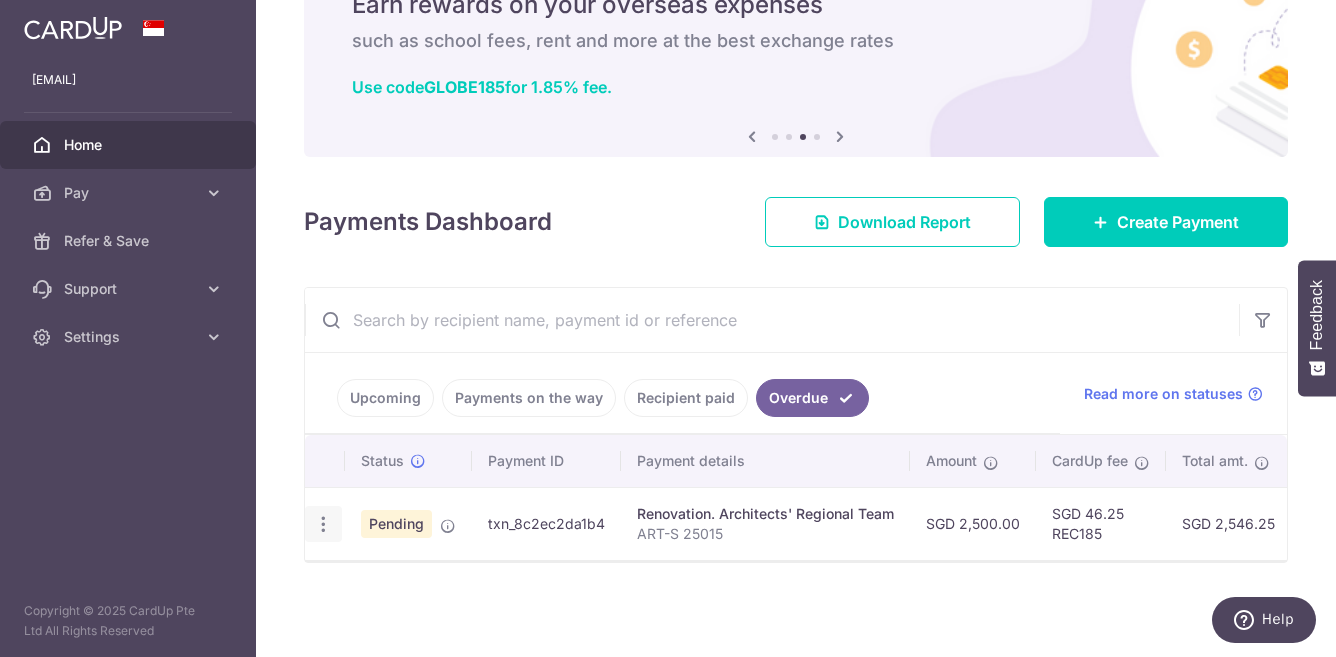 click at bounding box center [323, 524] 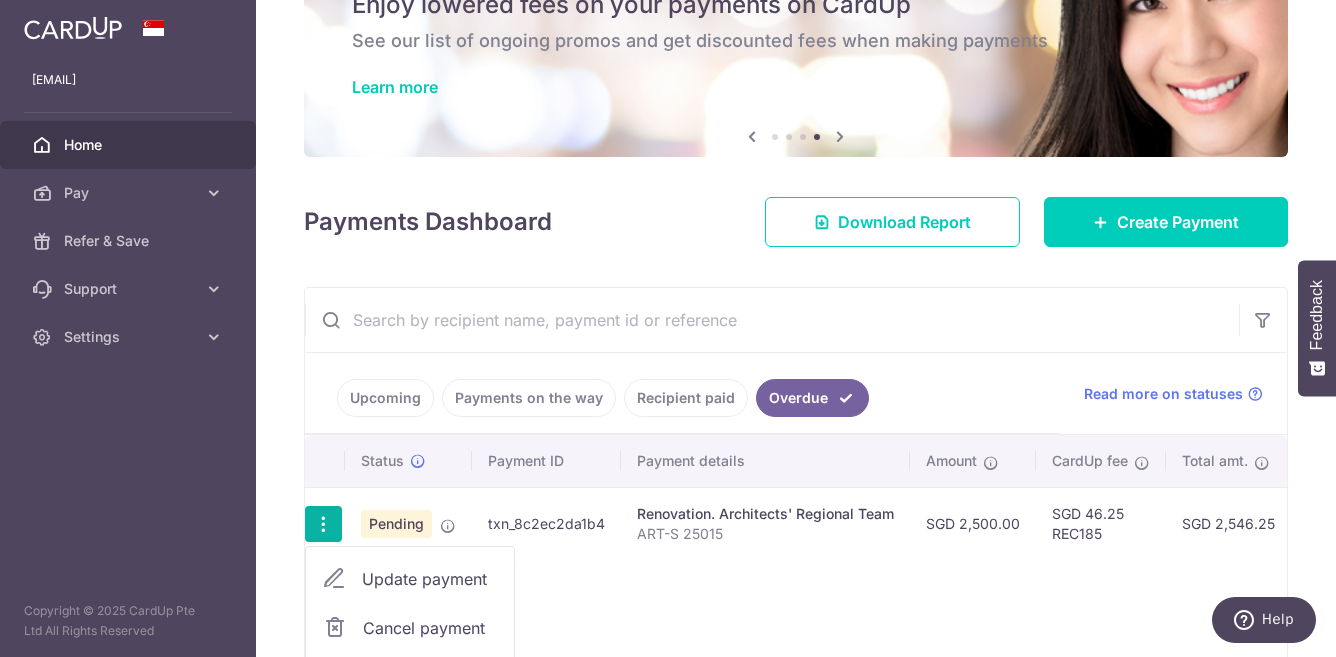 click on "Update payment" at bounding box center [430, 579] 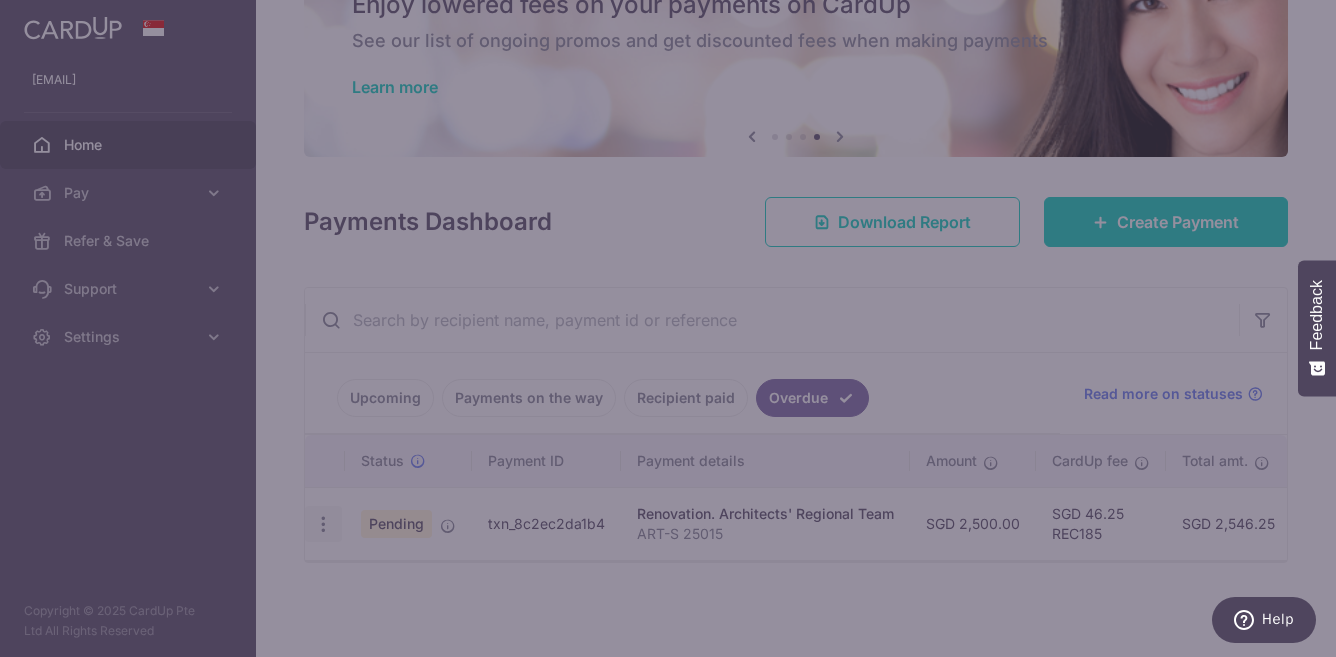 type on "REC185" 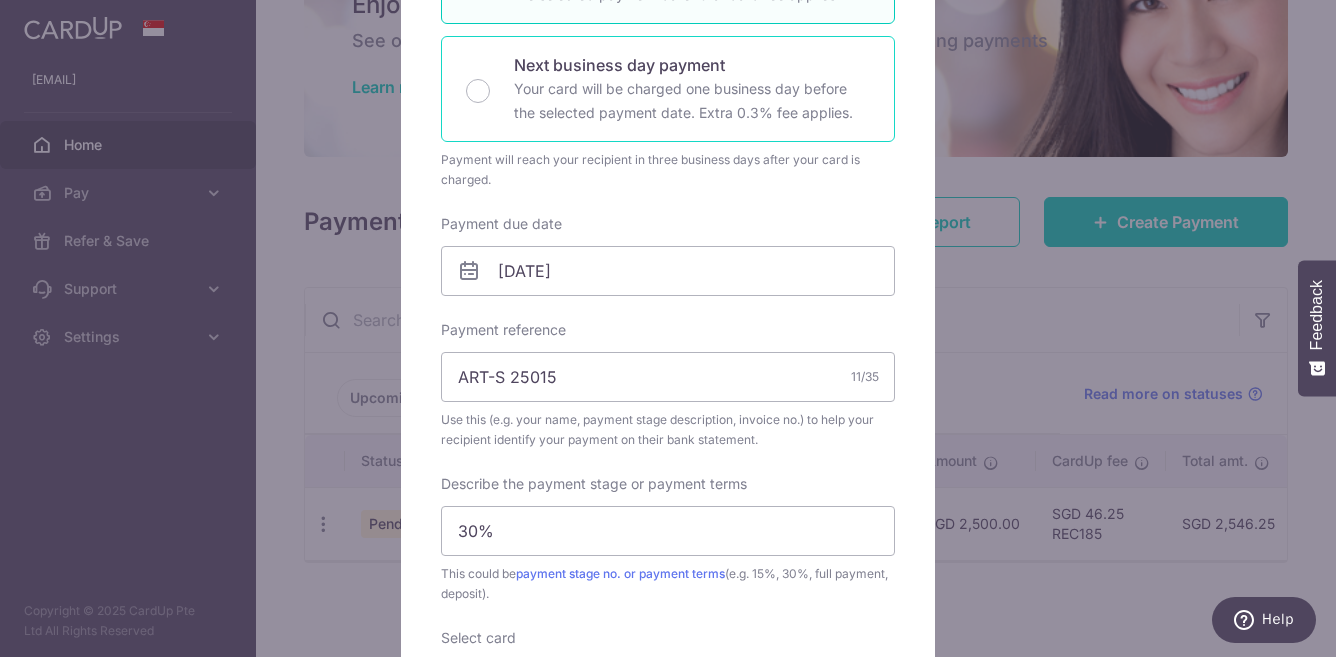 scroll, scrollTop: 484, scrollLeft: 0, axis: vertical 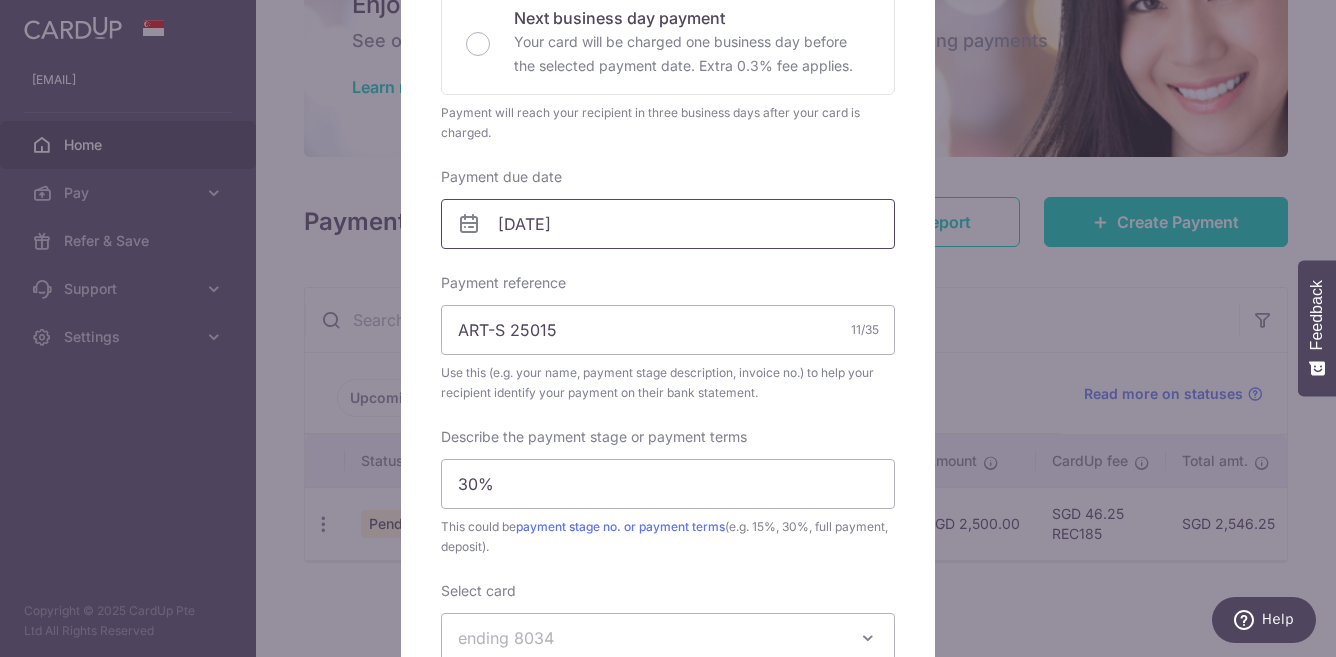 click on "22/07/2025" at bounding box center [668, 224] 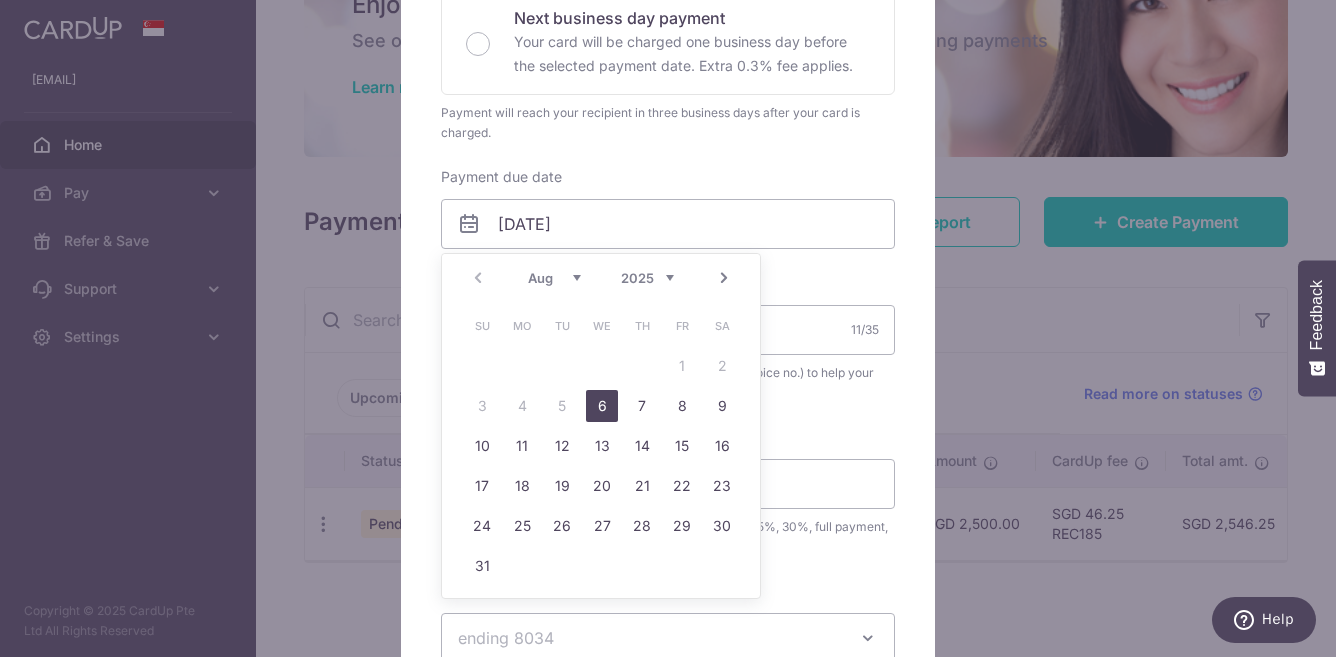 click on "6" at bounding box center [602, 406] 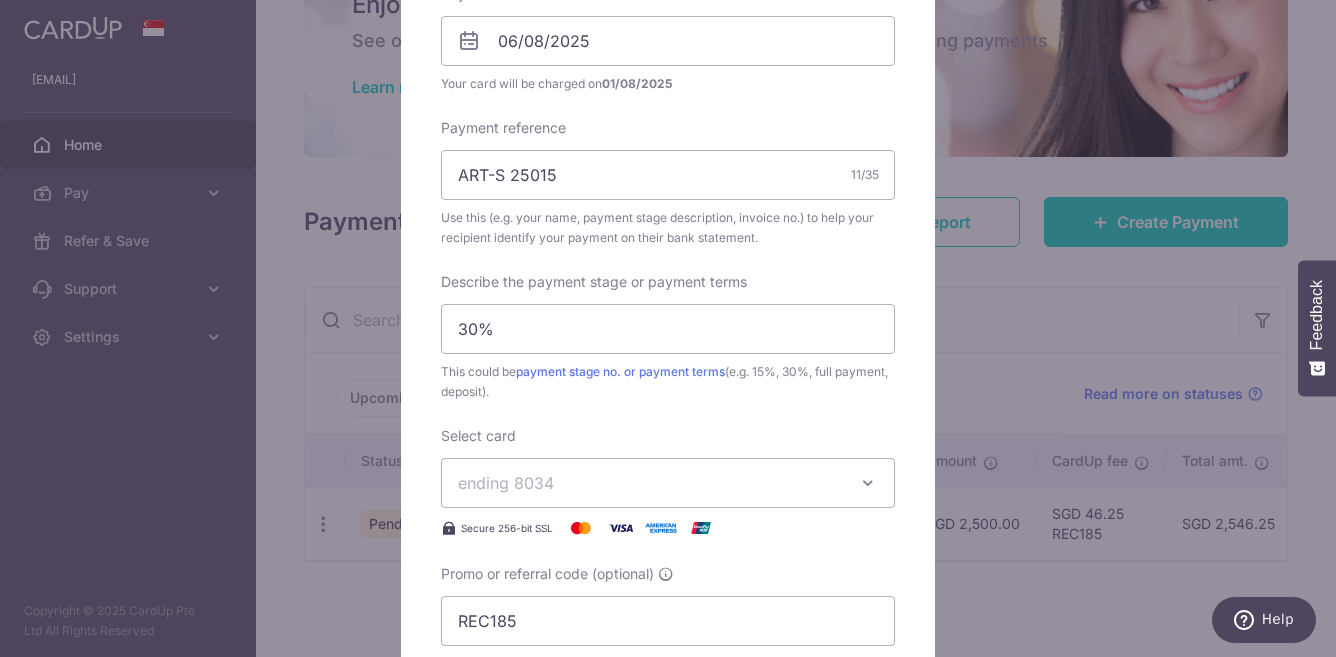 scroll, scrollTop: 671, scrollLeft: 0, axis: vertical 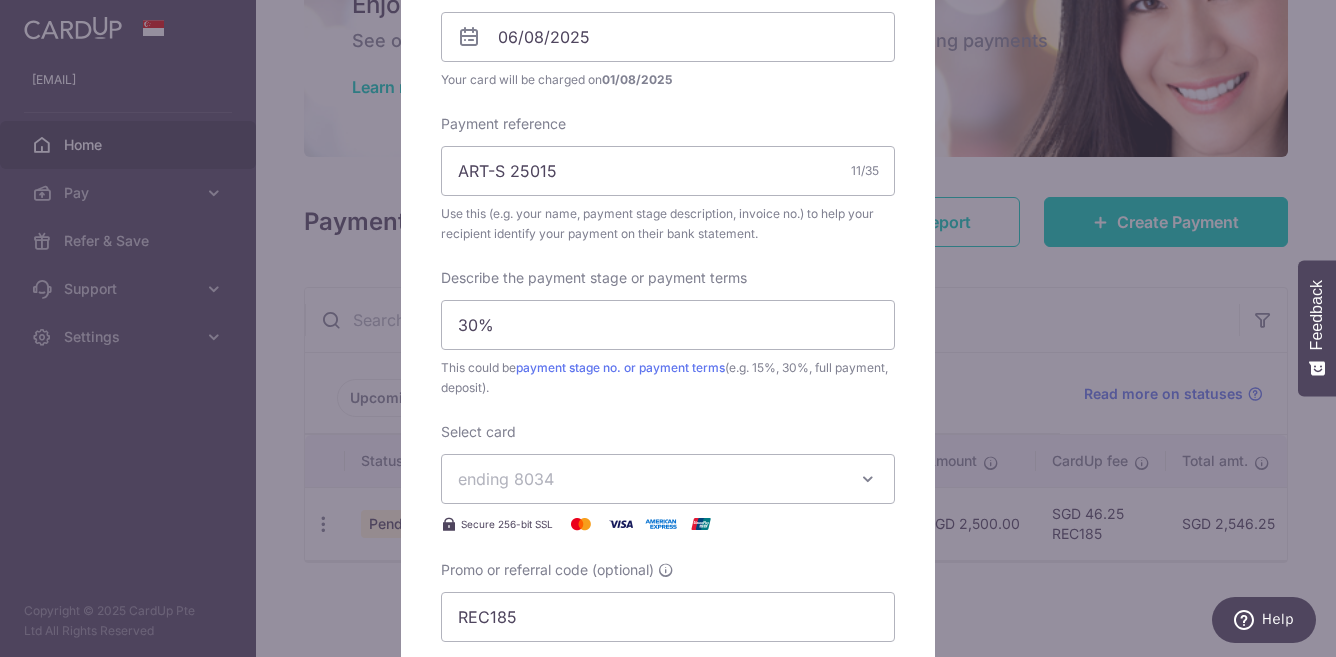 click on "ending 8034" at bounding box center (650, 479) 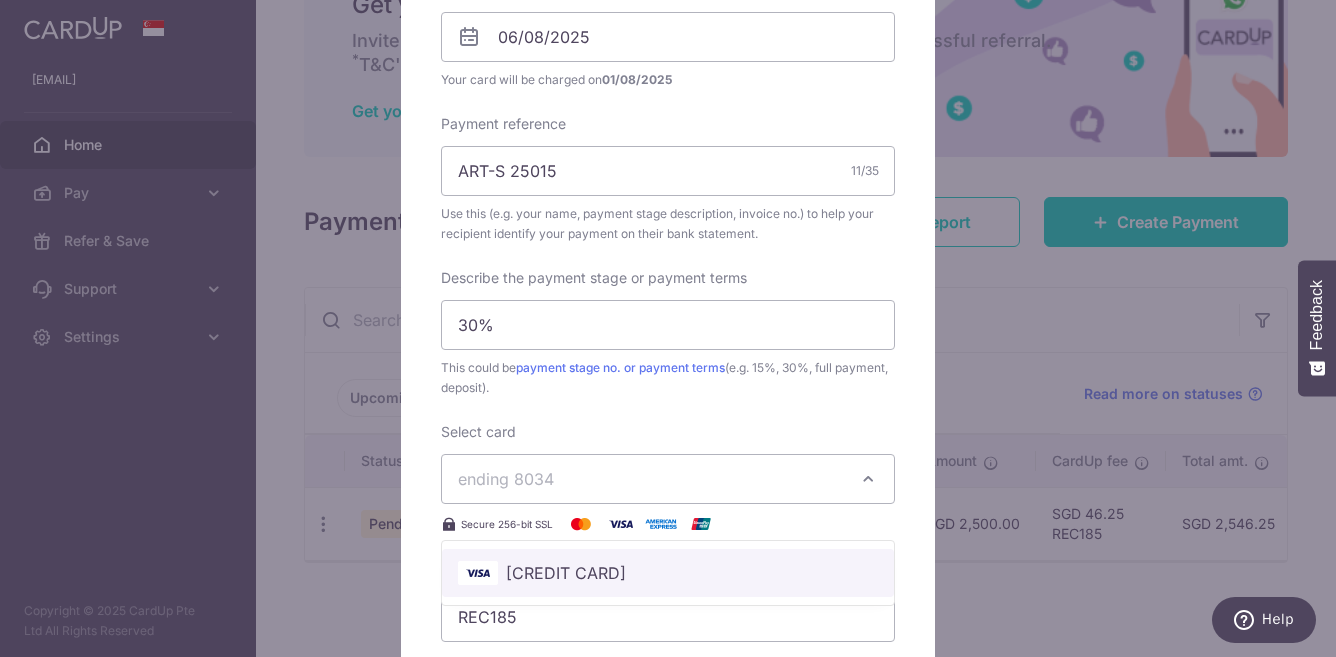 click on "**** [LAST_FOUR_CC]" at bounding box center [668, 573] 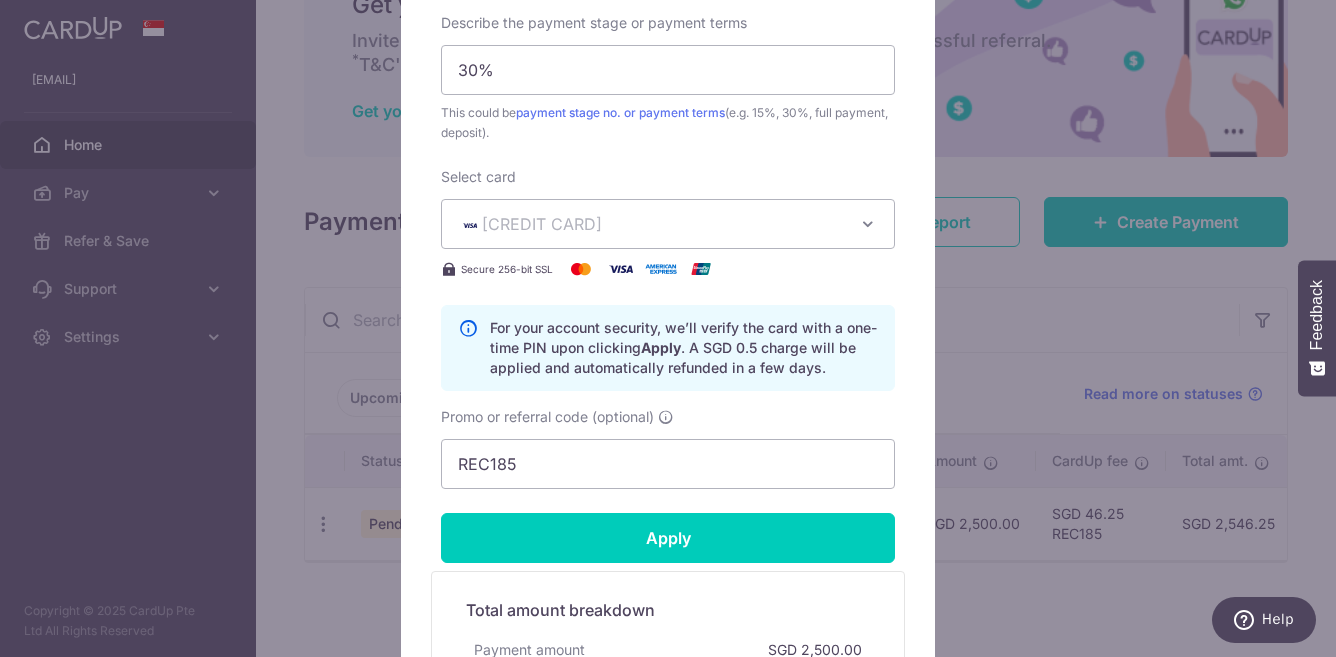 scroll, scrollTop: 992, scrollLeft: 0, axis: vertical 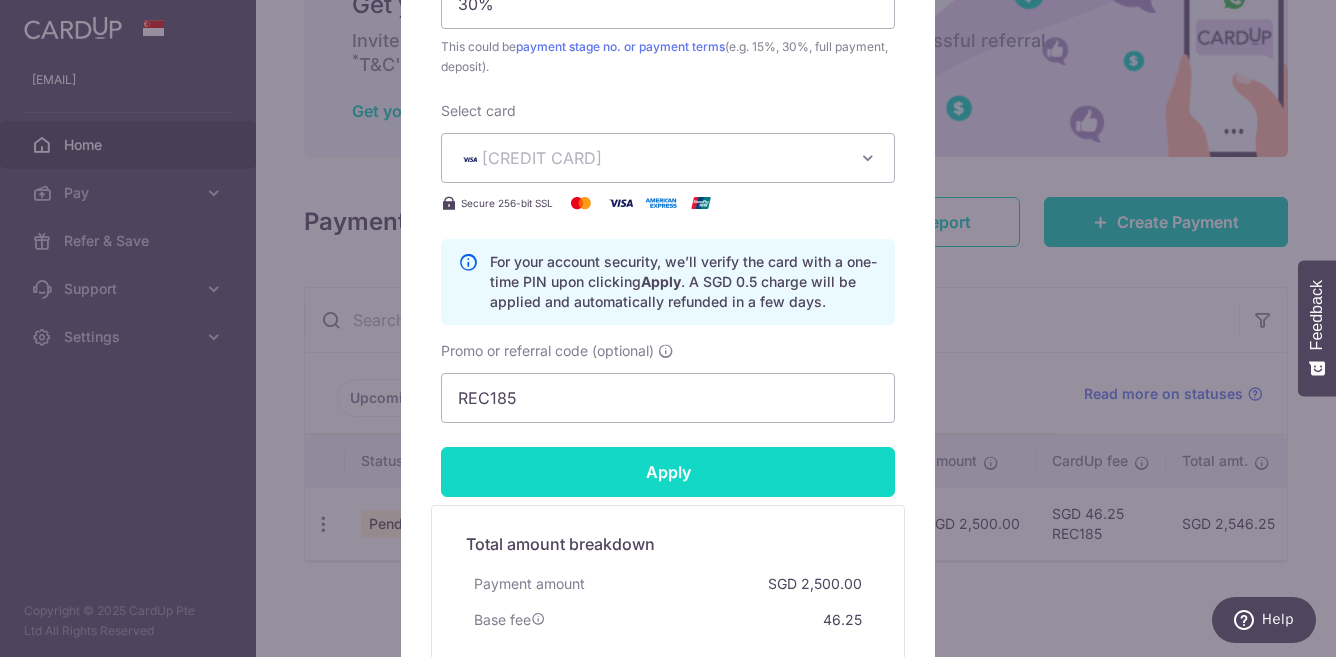 click on "Apply" at bounding box center [668, 472] 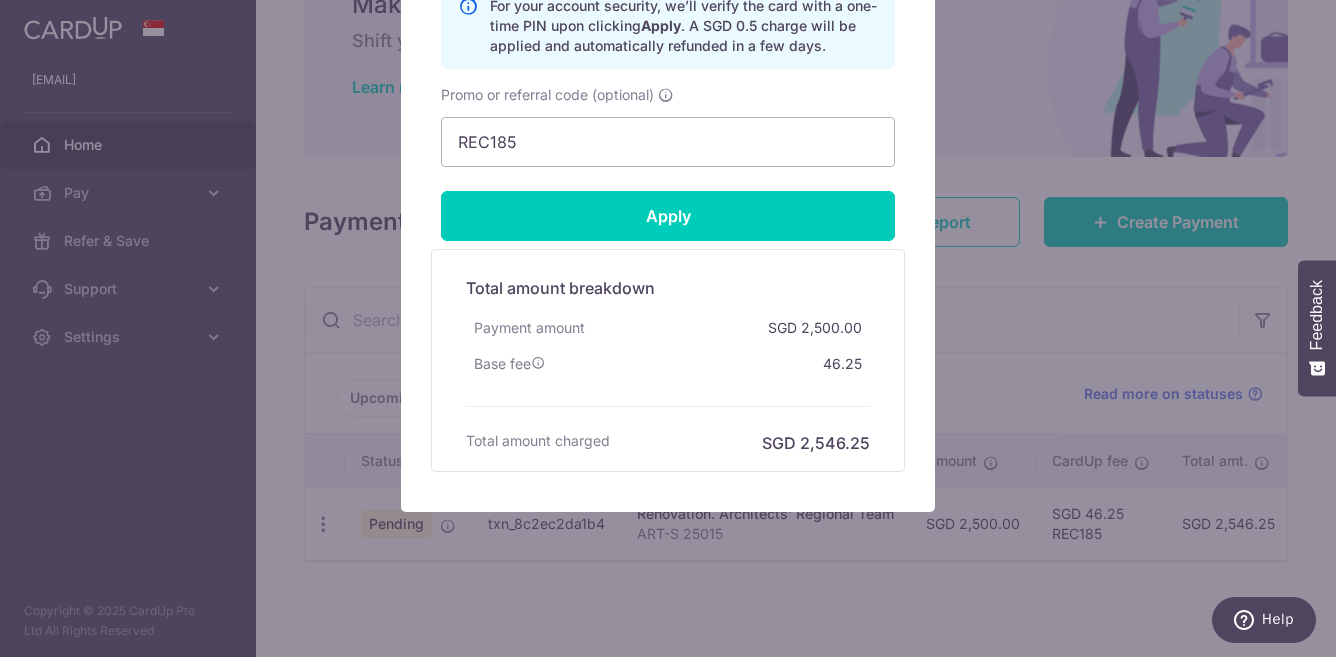 scroll, scrollTop: 1296, scrollLeft: 0, axis: vertical 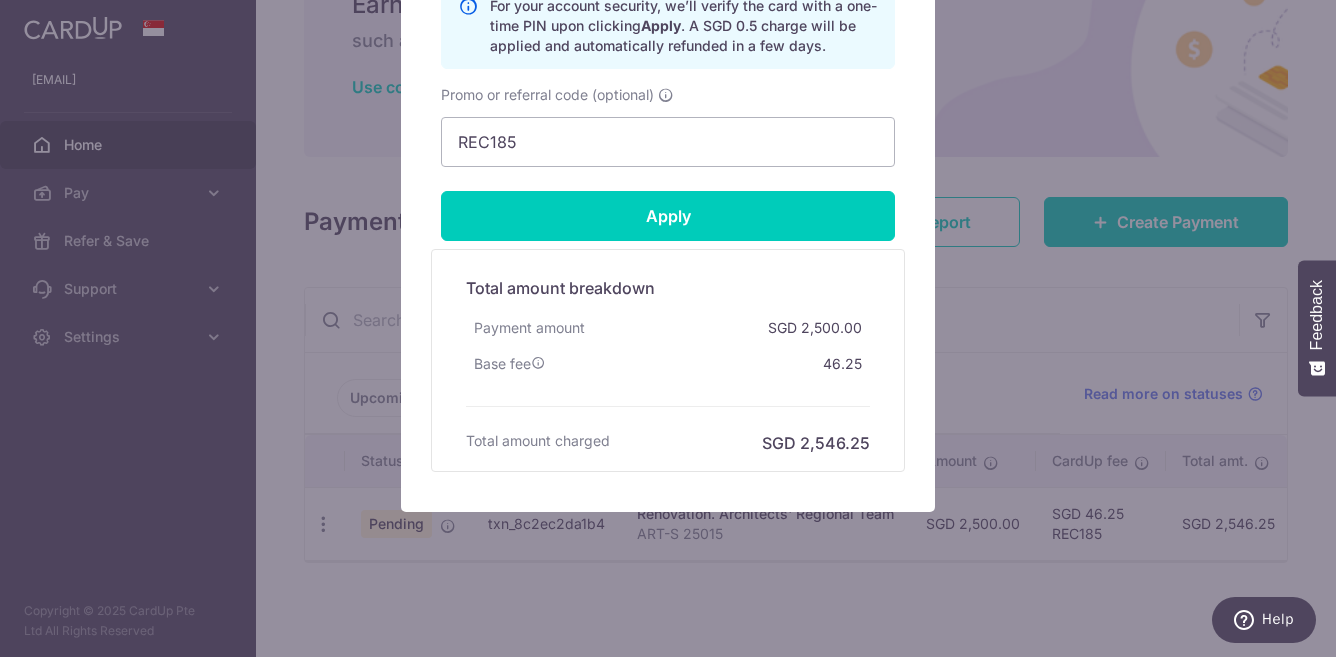 click on "Payment amount
SGD 2,500.00" at bounding box center [668, 328] 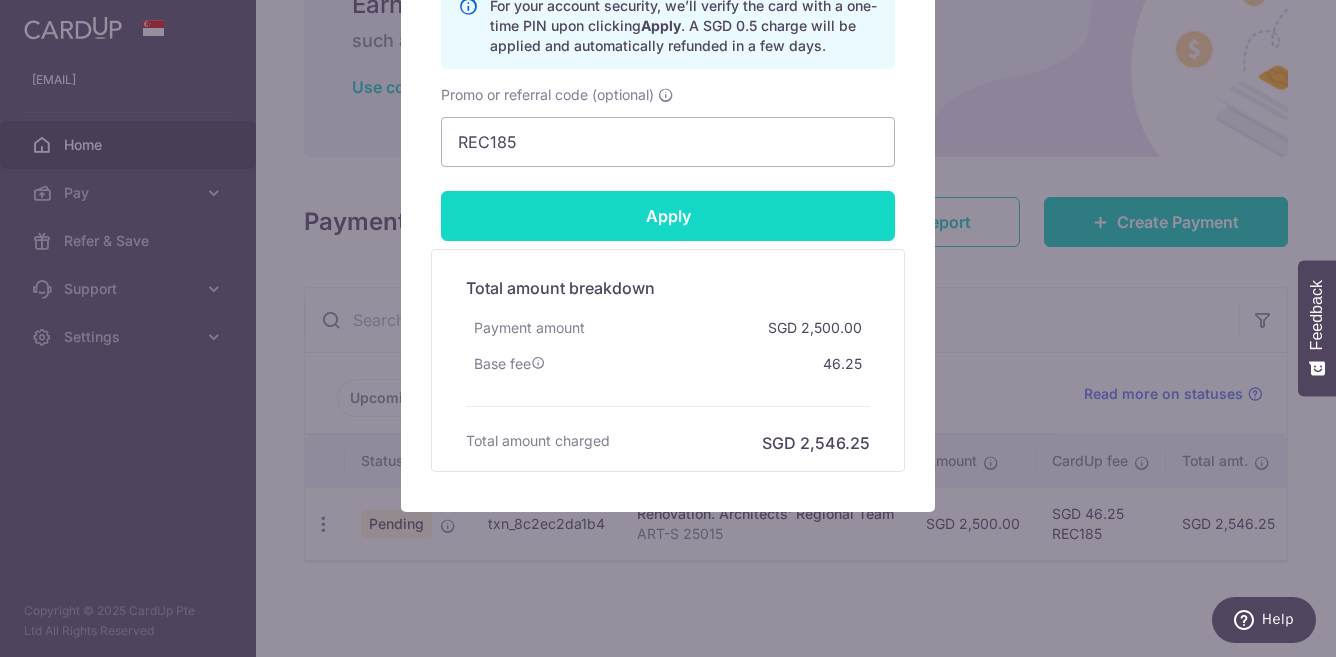 click on "Apply" at bounding box center (668, 216) 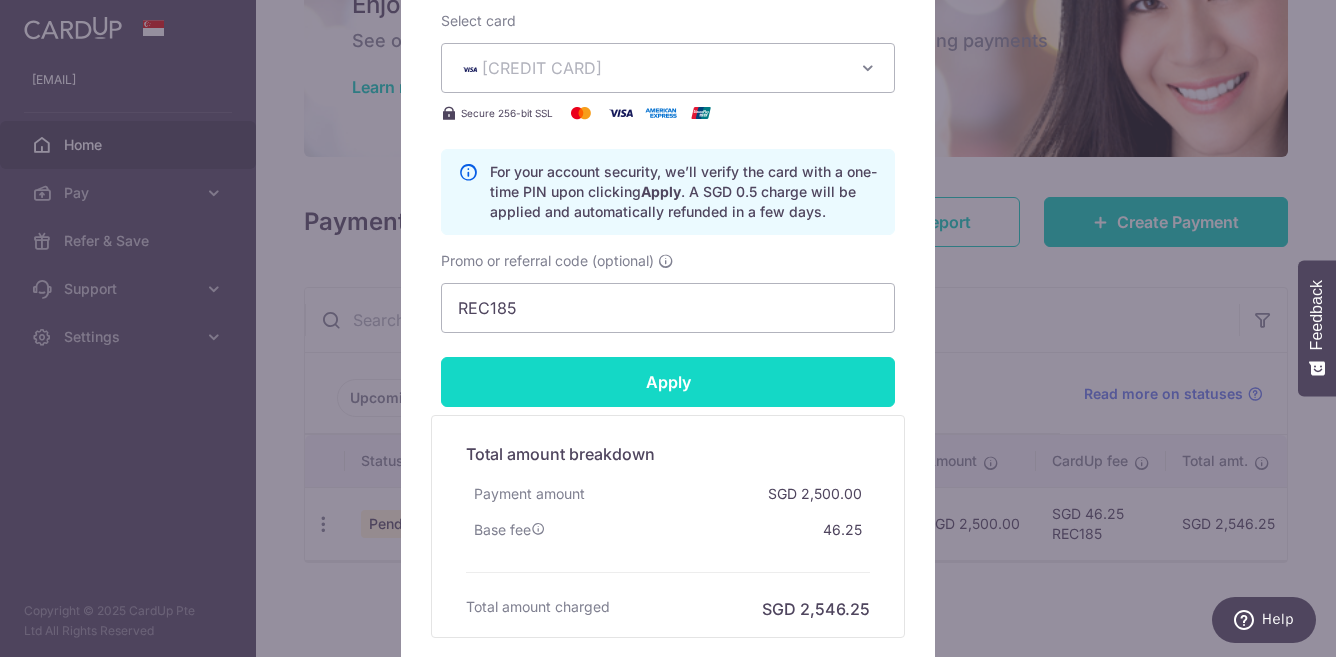 scroll, scrollTop: 1080, scrollLeft: 0, axis: vertical 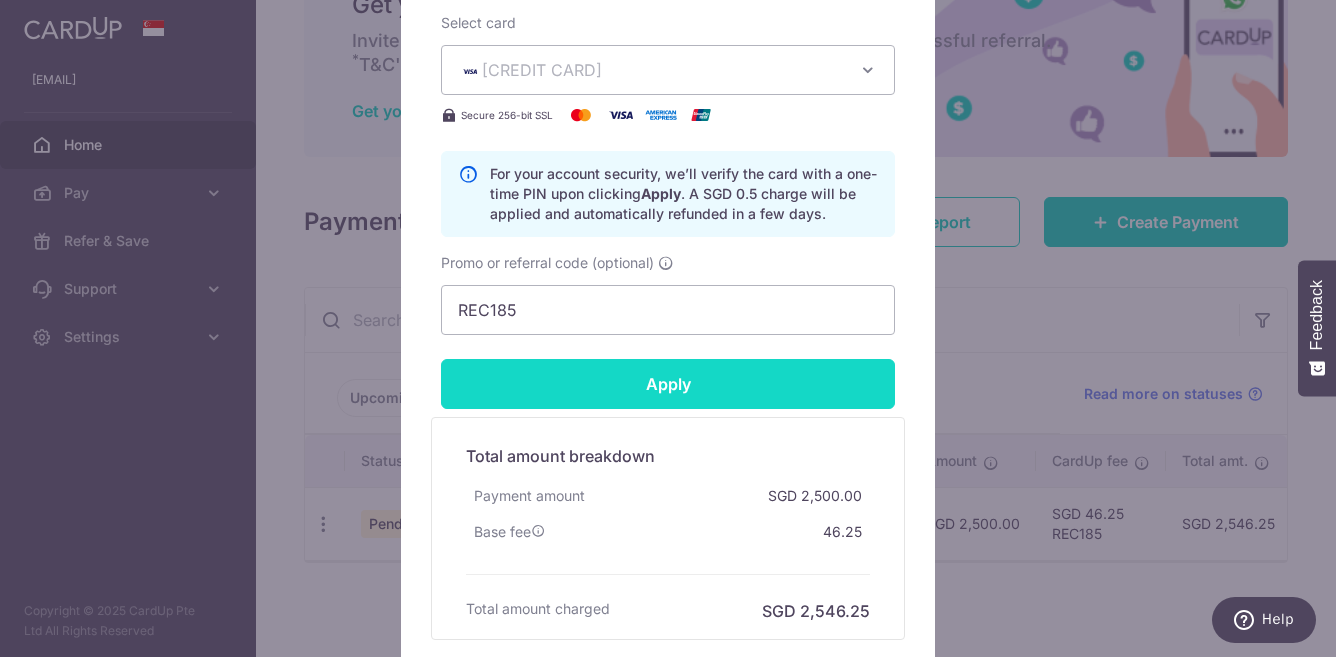 type on "Successfully Applied" 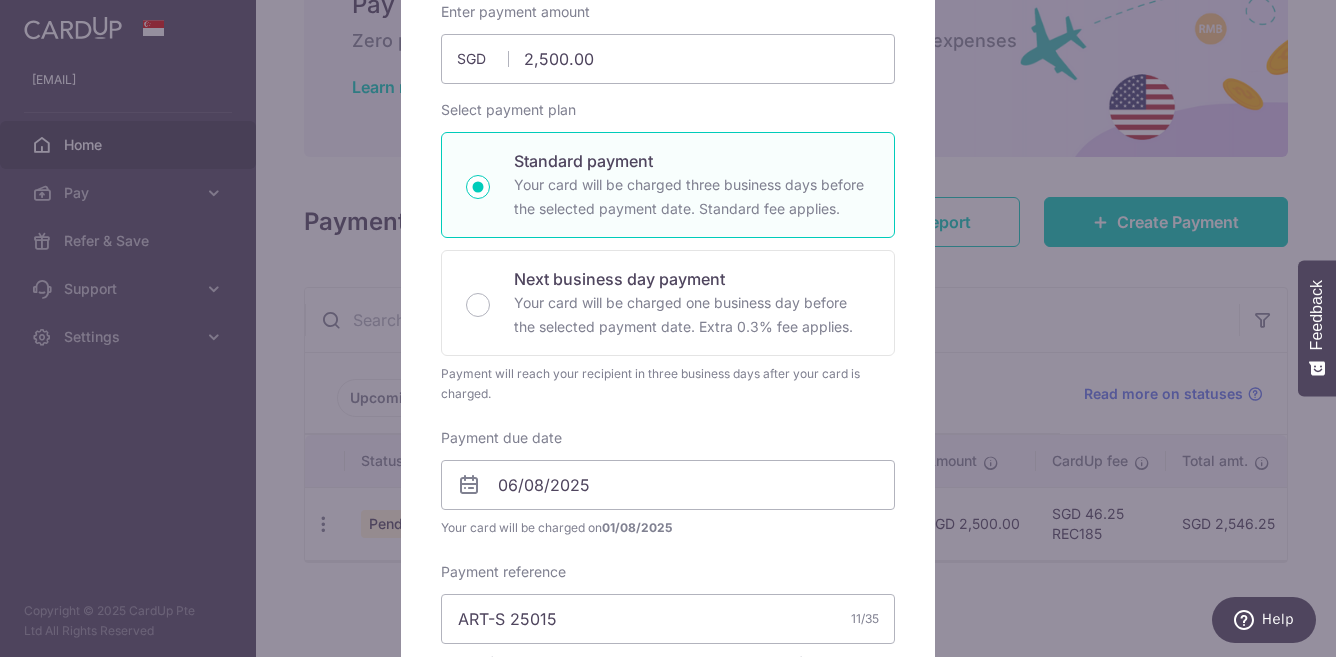 scroll, scrollTop: 0, scrollLeft: 0, axis: both 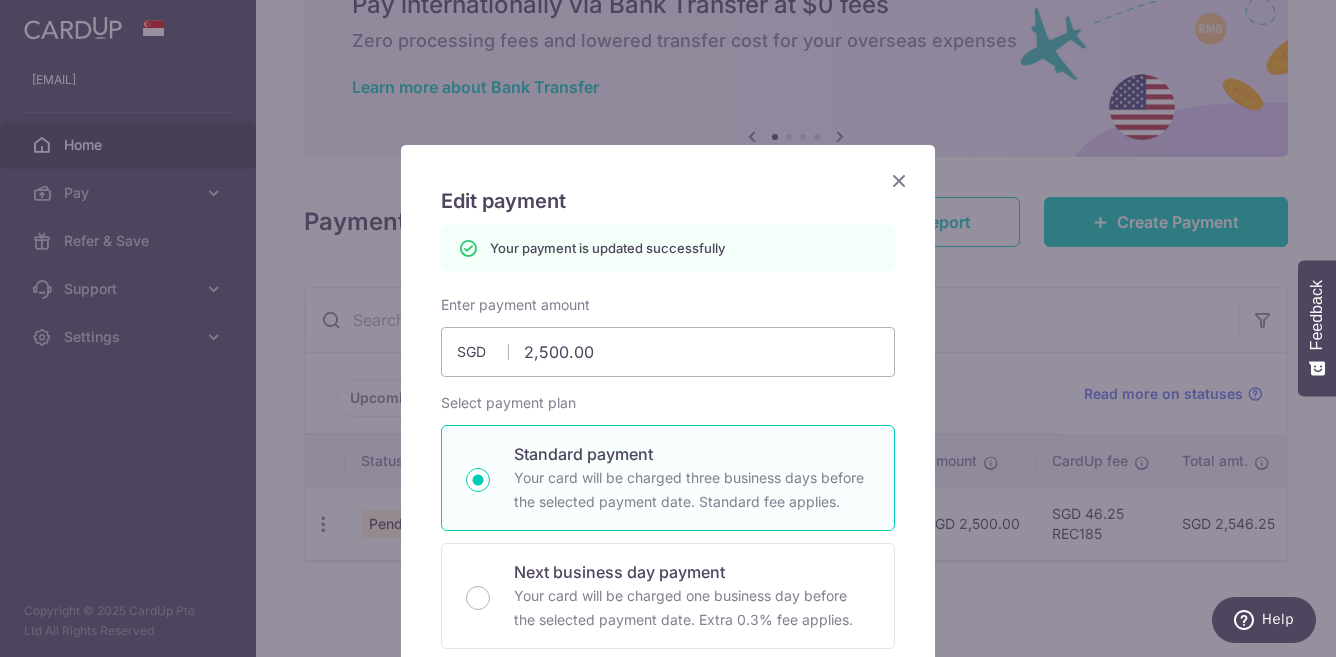 click at bounding box center (899, 180) 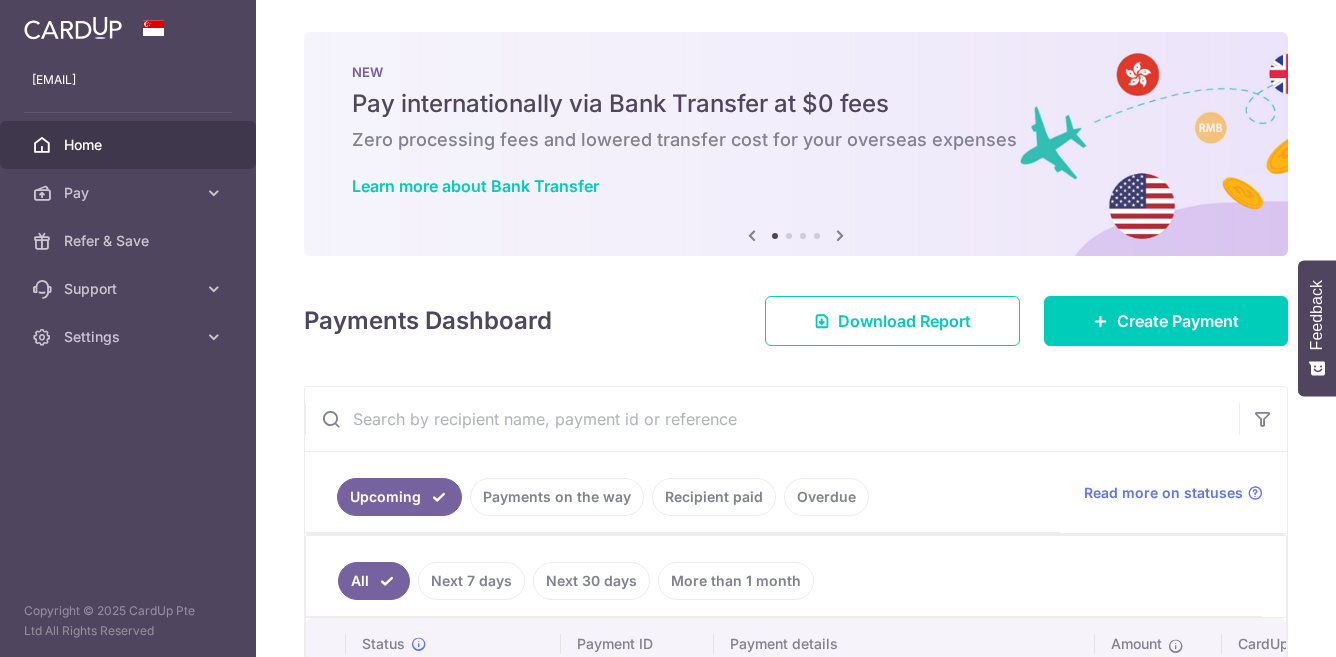 scroll, scrollTop: 0, scrollLeft: 0, axis: both 